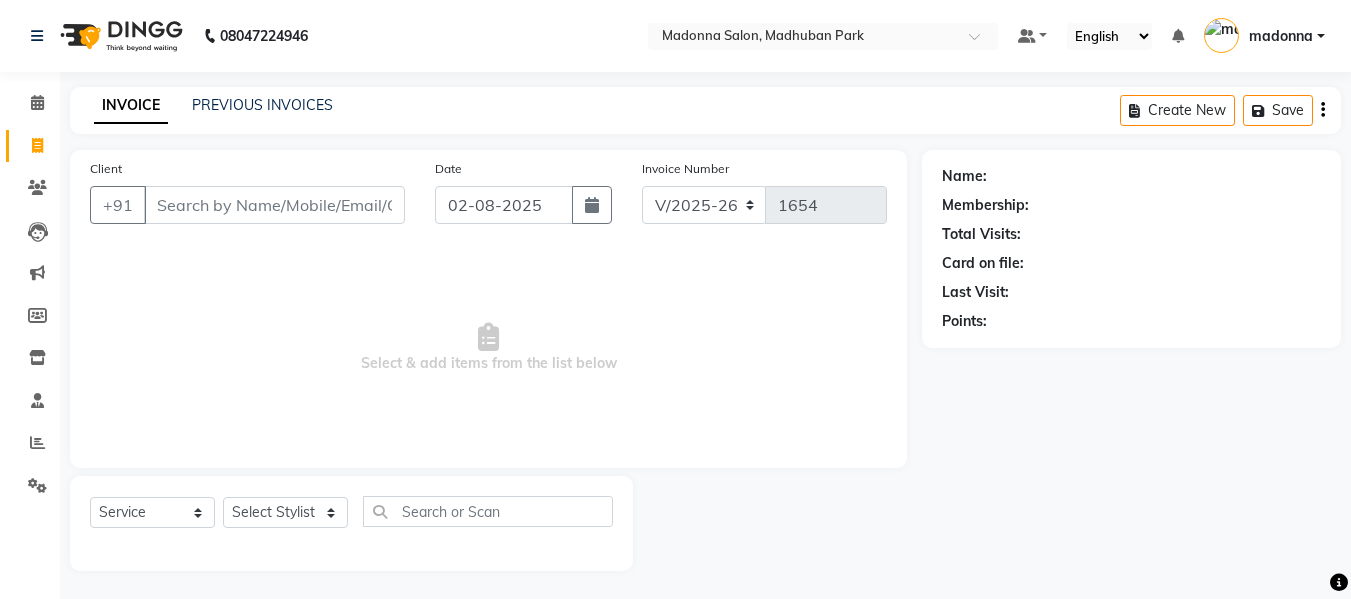 select on "6469" 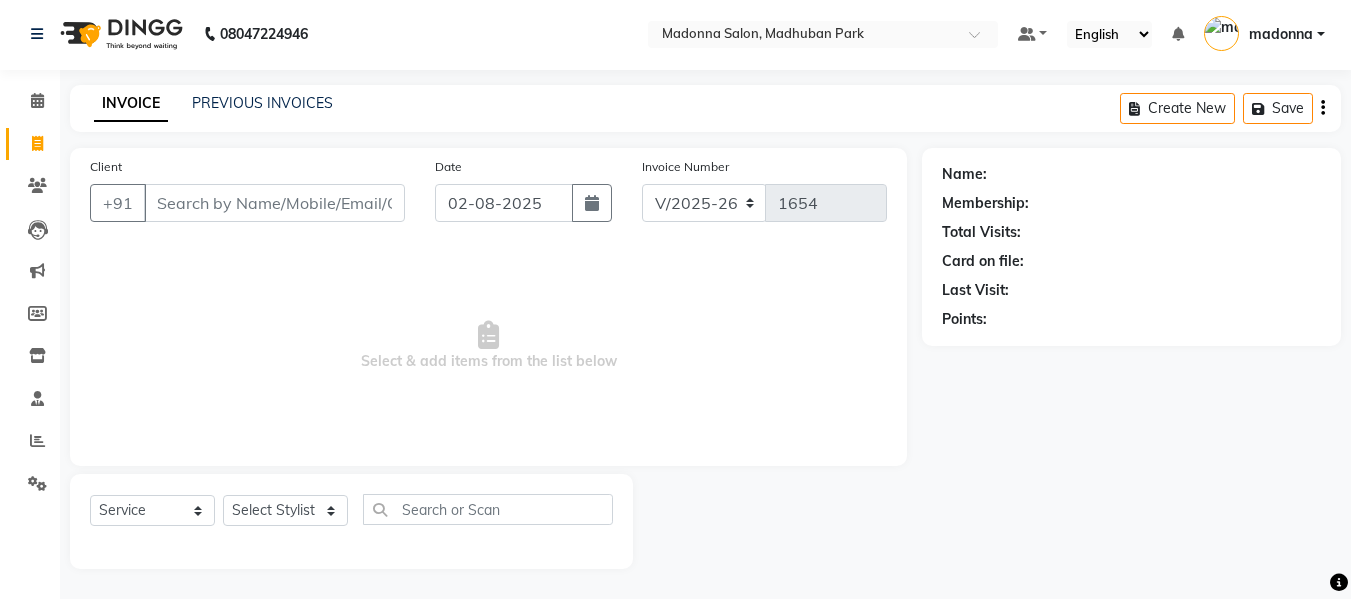 scroll, scrollTop: 0, scrollLeft: 0, axis: both 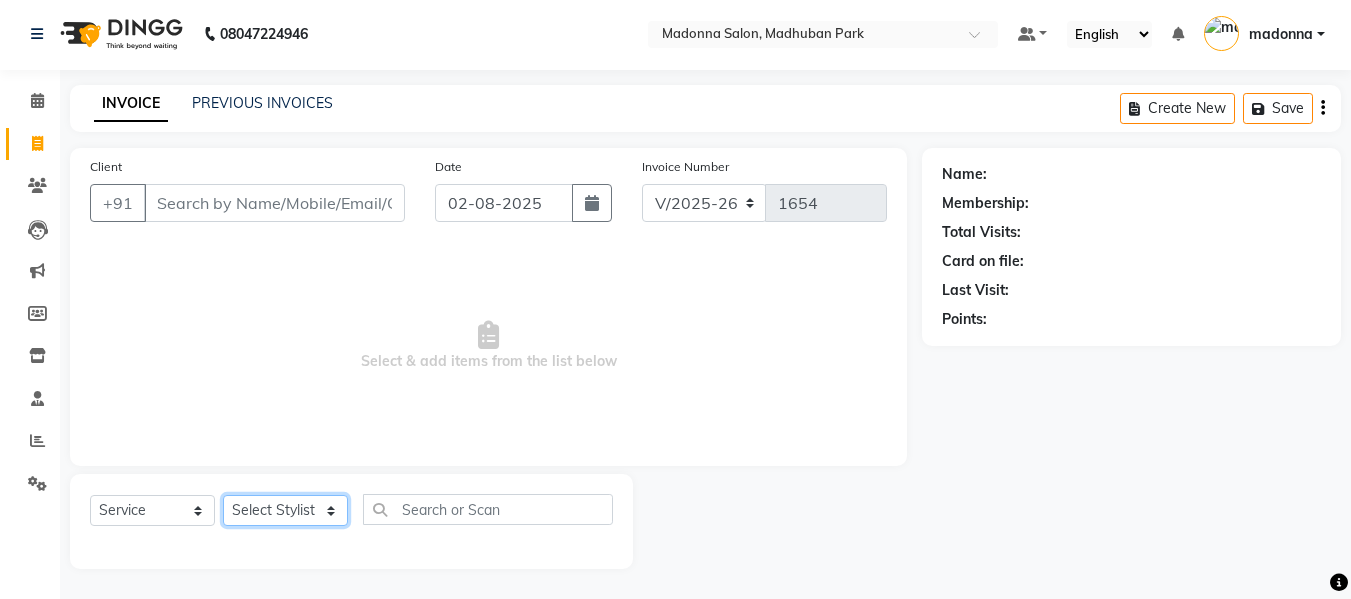 click on "Select Stylist [LAST] [LAST] [LAST] [LAST] [LAST] [LAST] [LAST] [LAST] [LAST] [LAST] [LAST] [LAST] [LAST]" 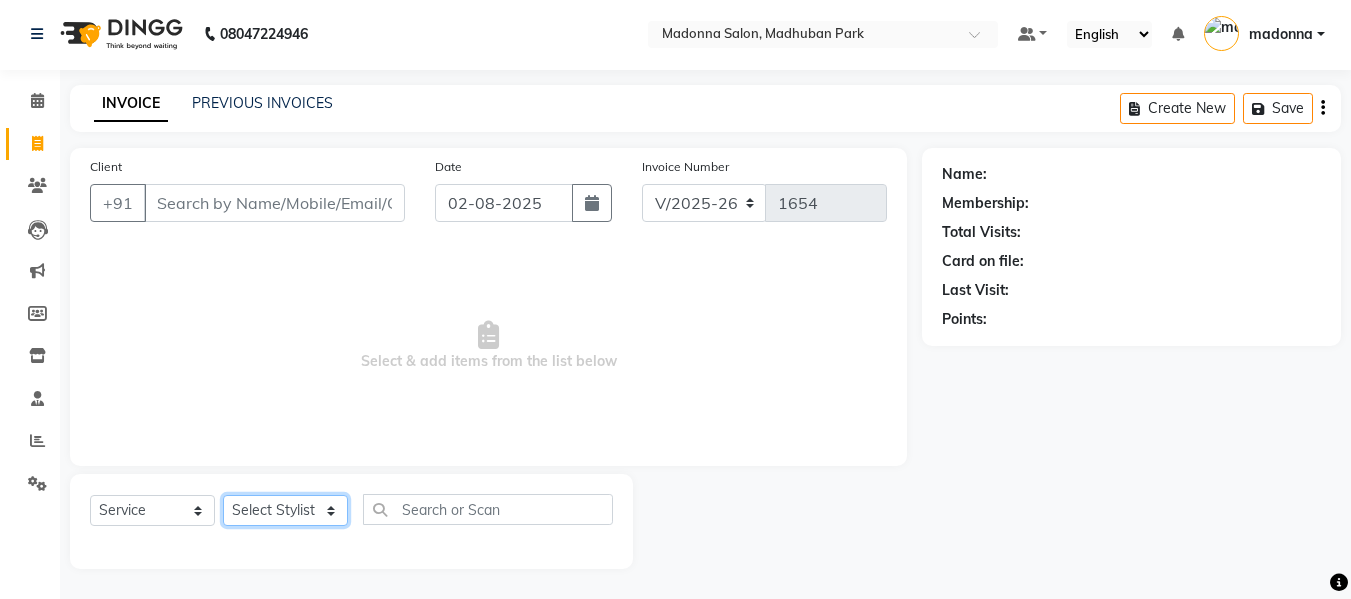 select on "49739" 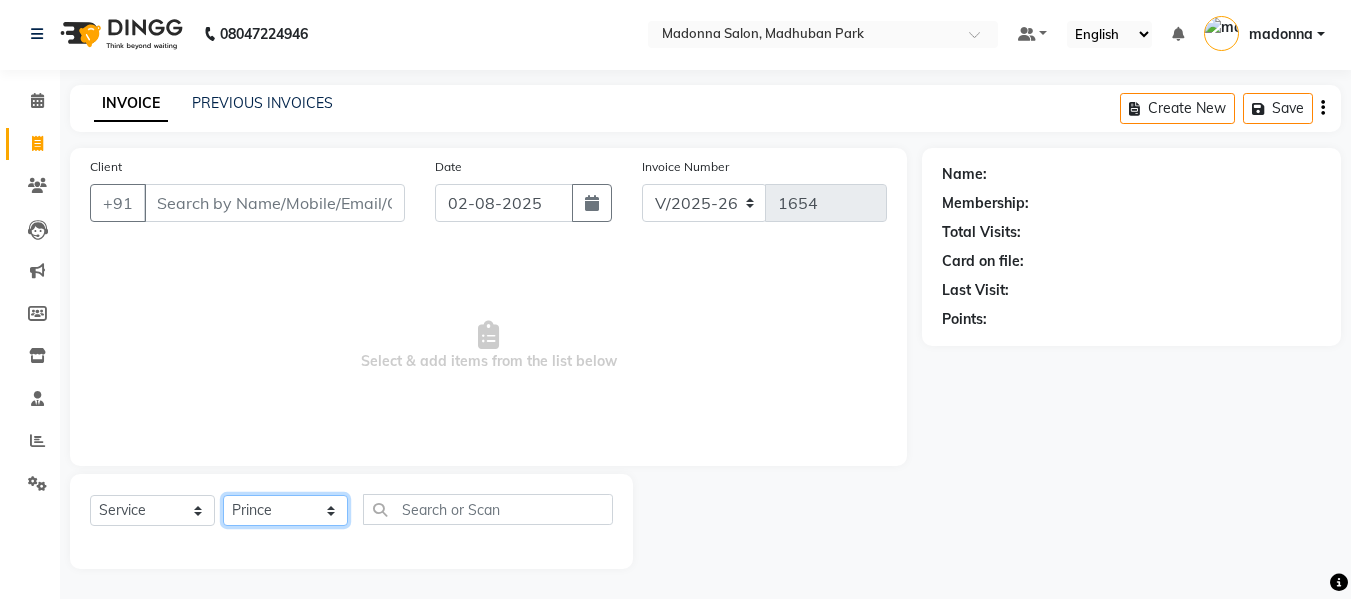 click on "Select Stylist [LAST] [LAST] [LAST] [LAST] [LAST] [LAST] [LAST] [LAST] [LAST] [LAST] [LAST] [LAST] [LAST]" 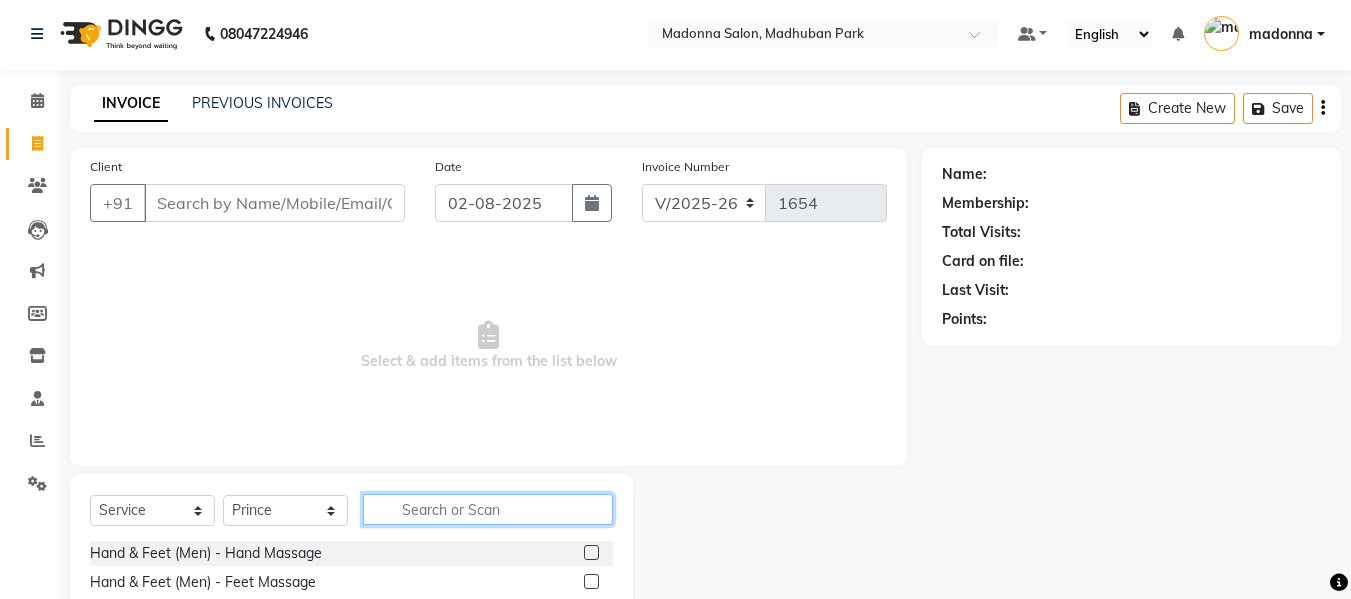 click 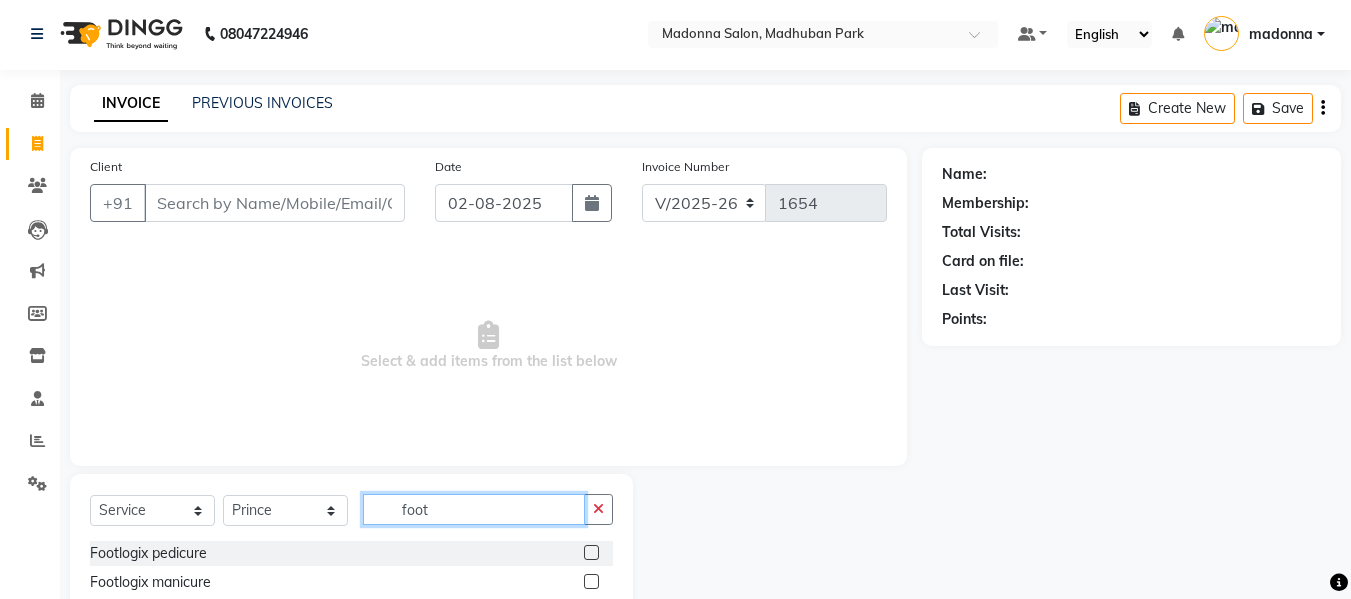 scroll, scrollTop: 60, scrollLeft: 0, axis: vertical 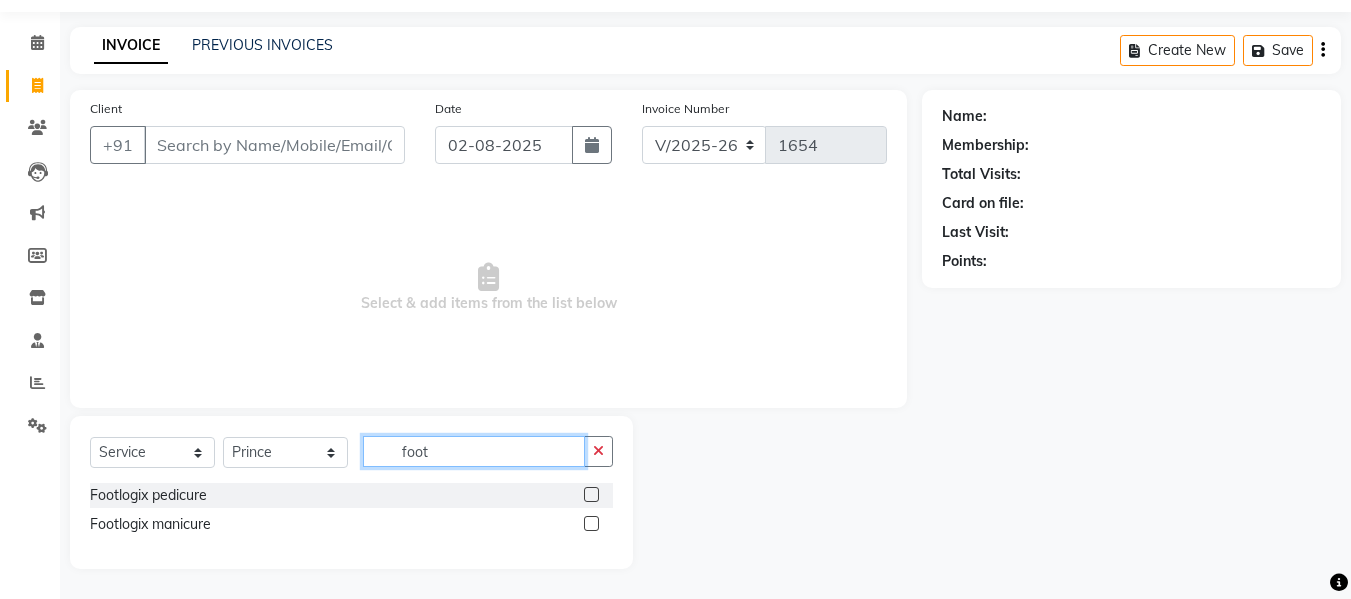 type on "foot" 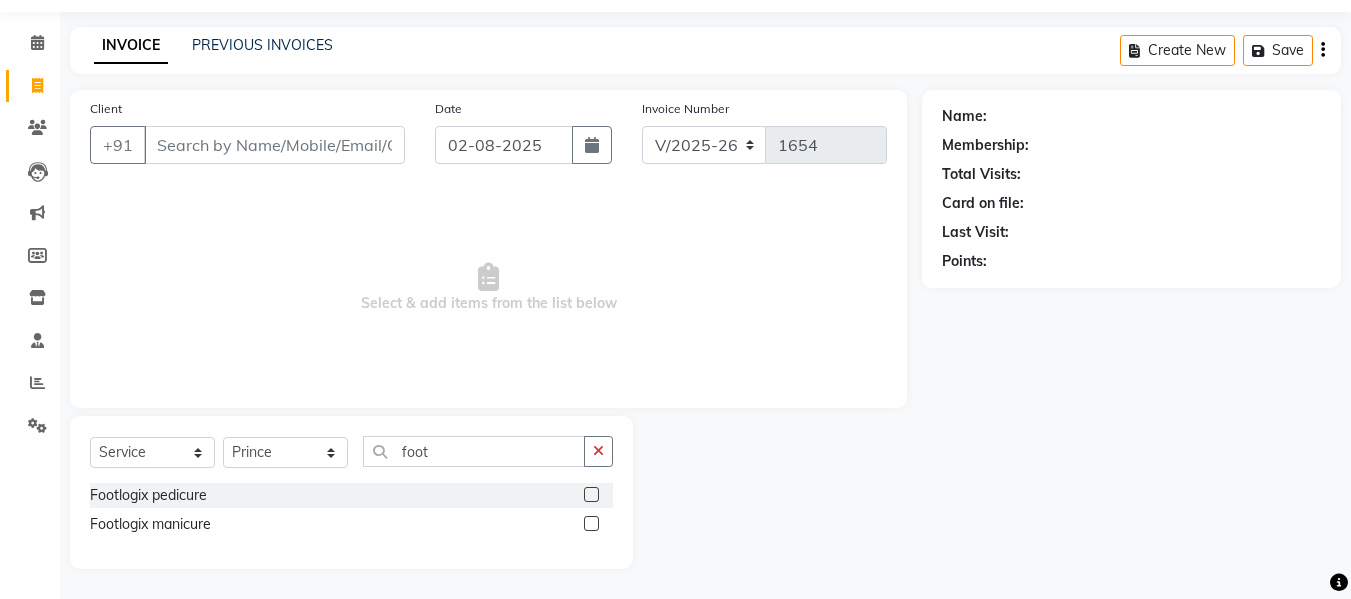 click 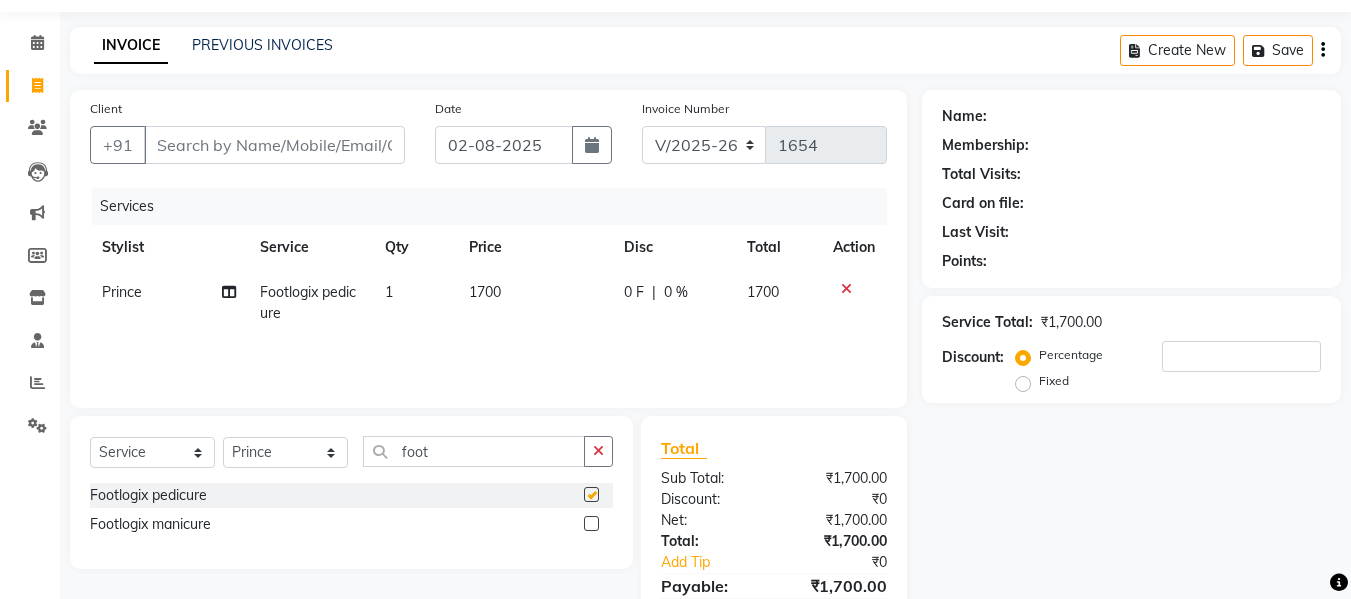 checkbox on "false" 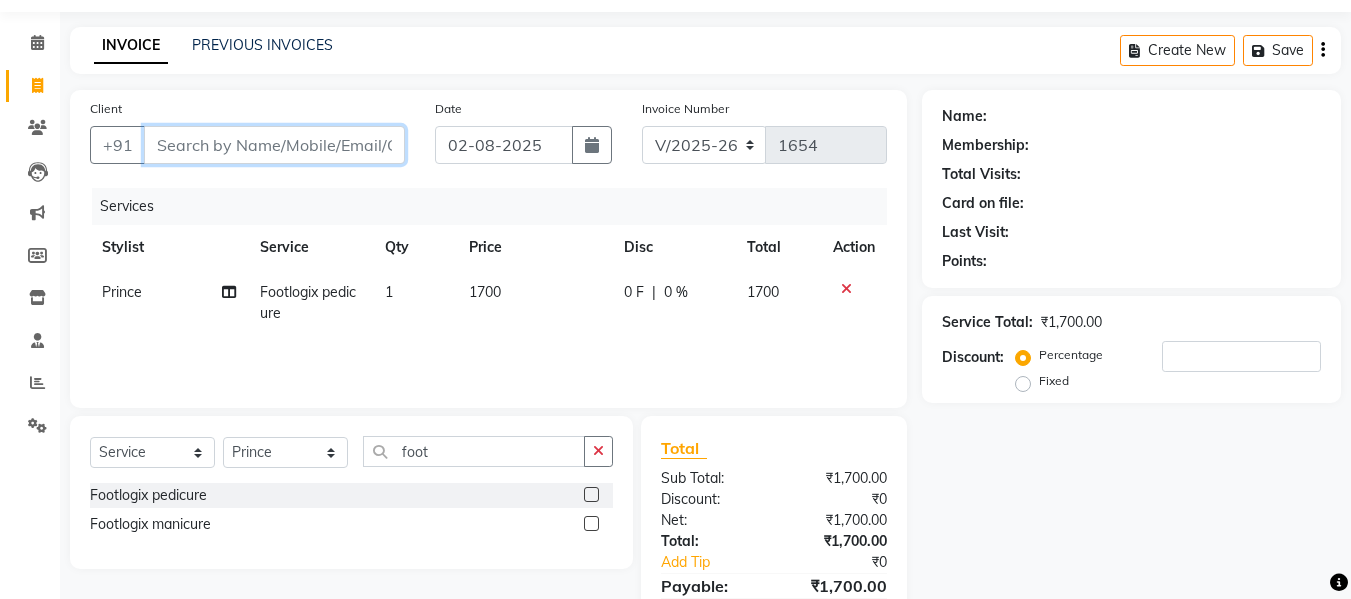 click on "Client" at bounding box center (274, 145) 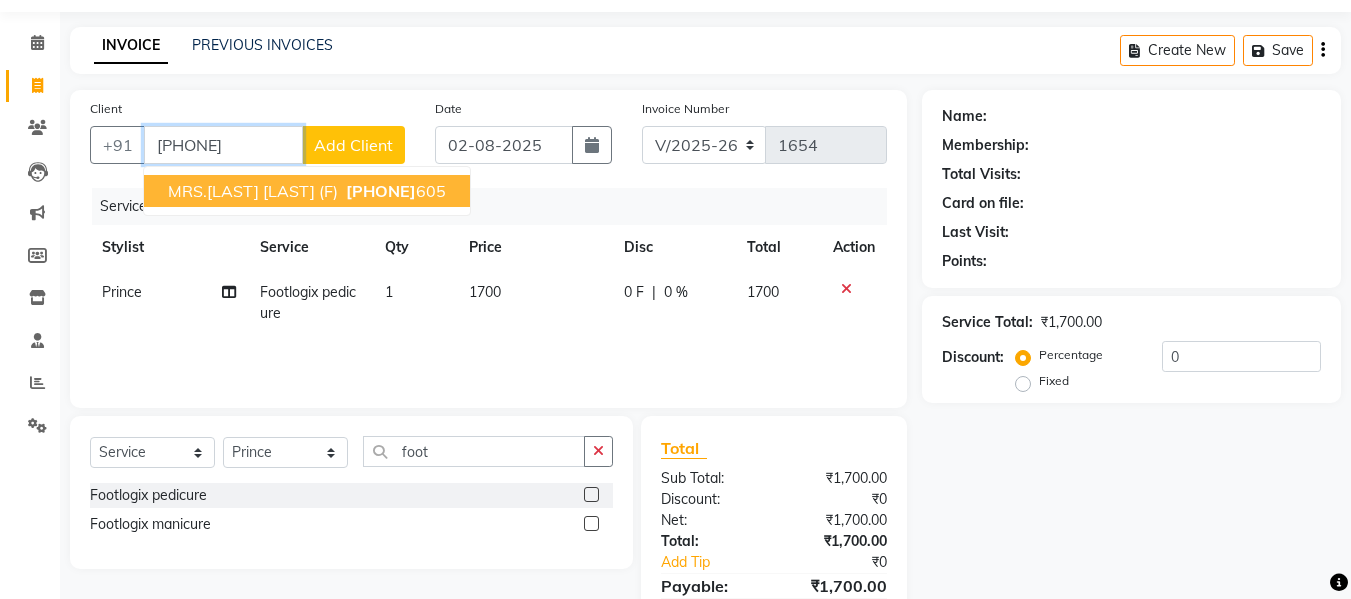 click on "MRS.[LAST] [LAST] (F)" at bounding box center (253, 191) 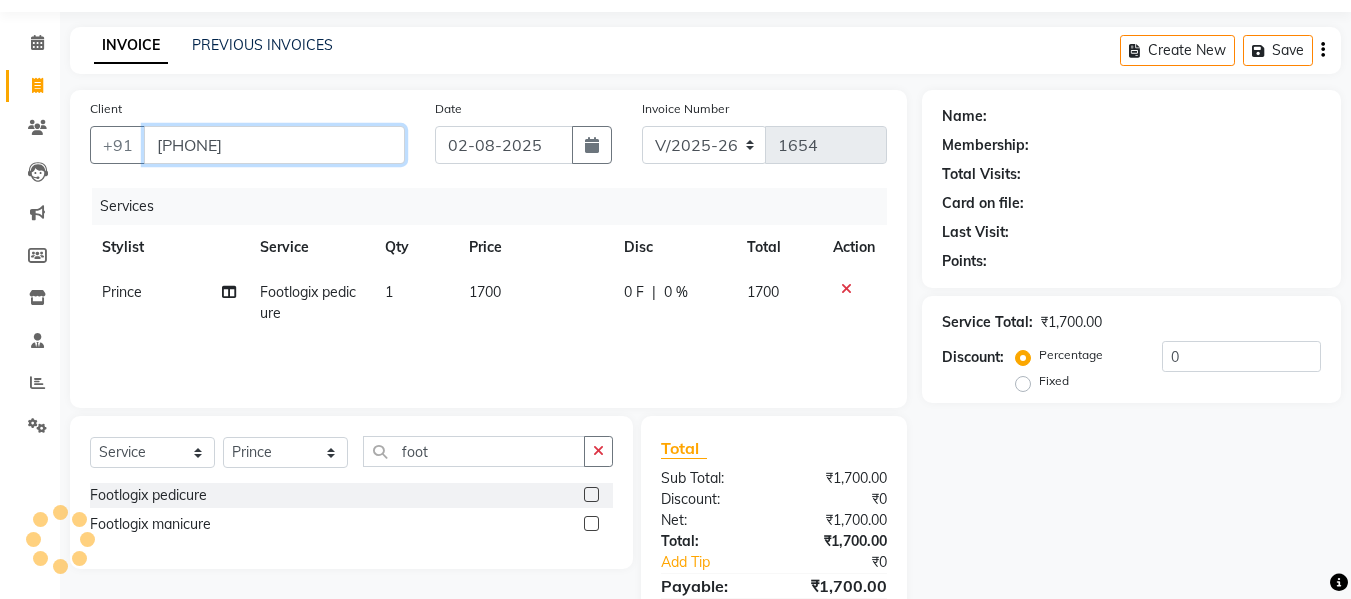 type on "[PHONE]" 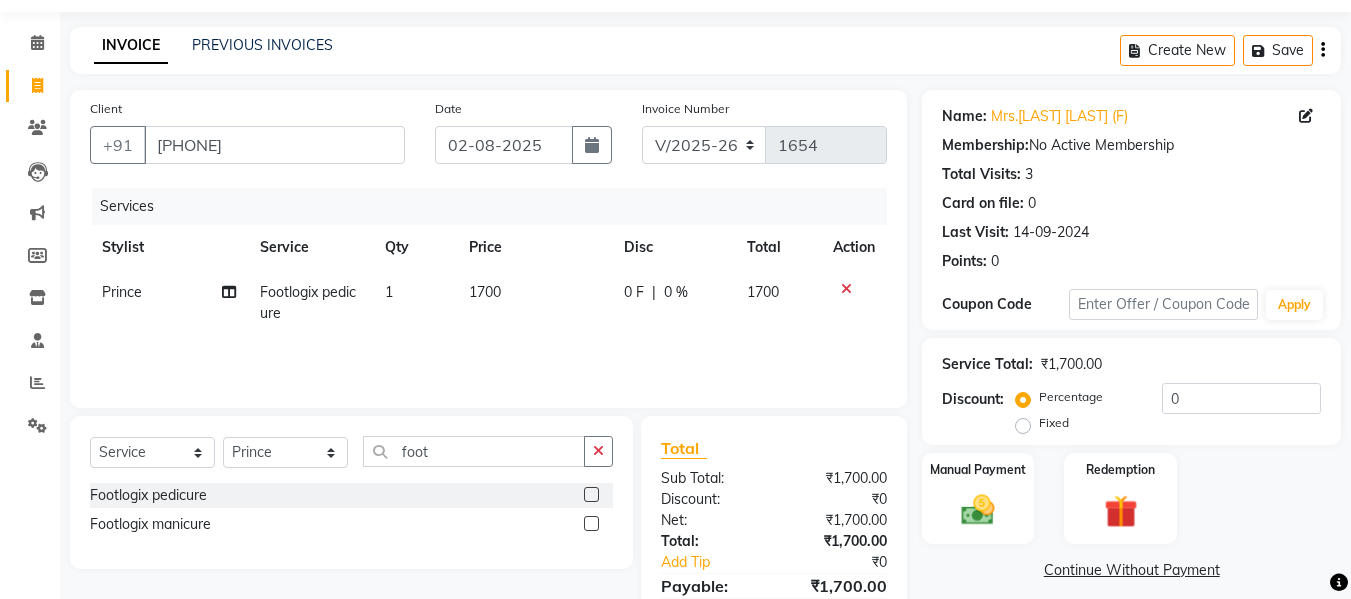 scroll, scrollTop: 159, scrollLeft: 0, axis: vertical 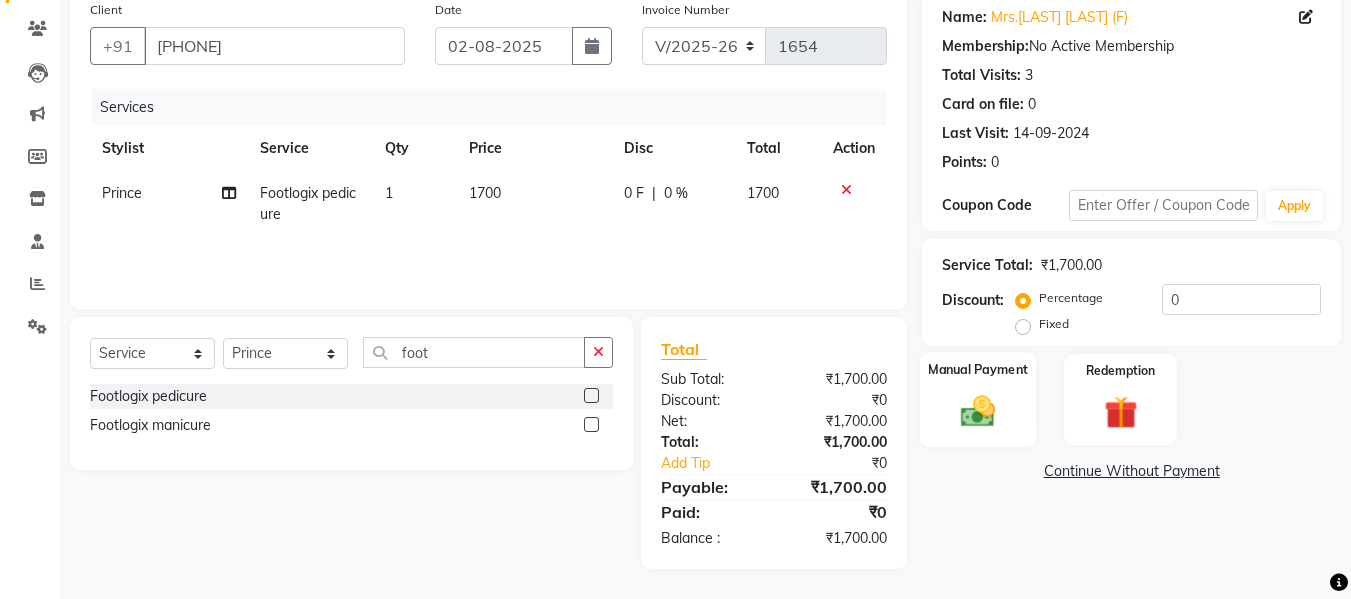 click on "Manual Payment" 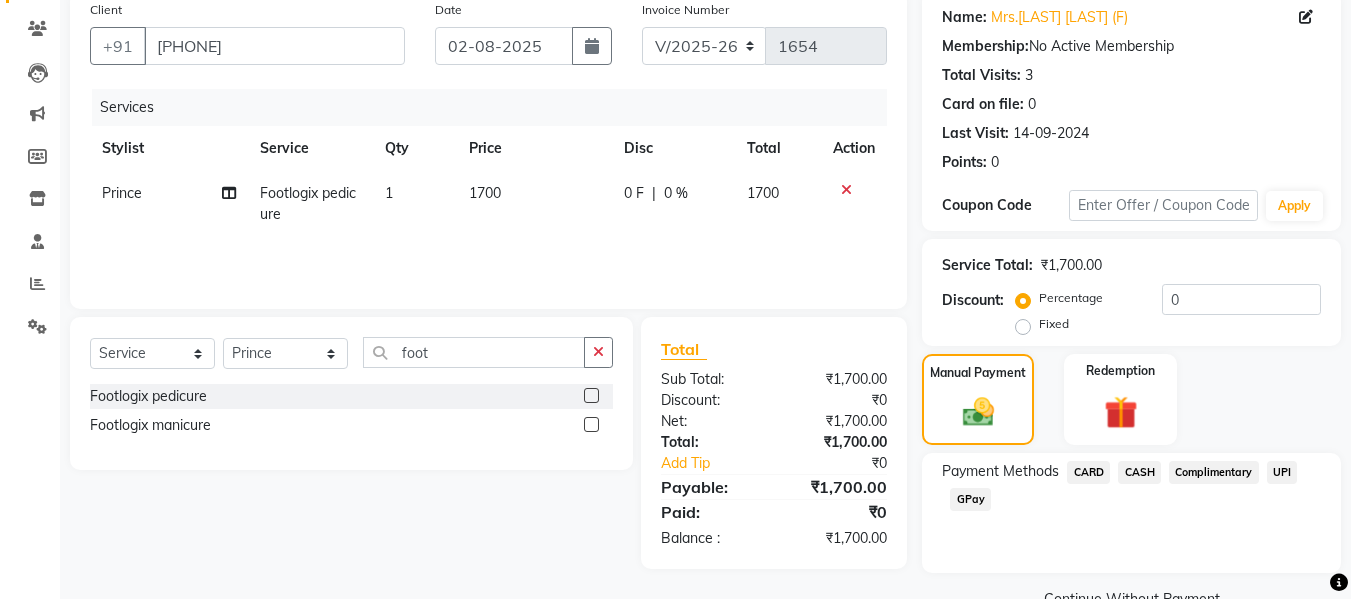 click on "CASH" 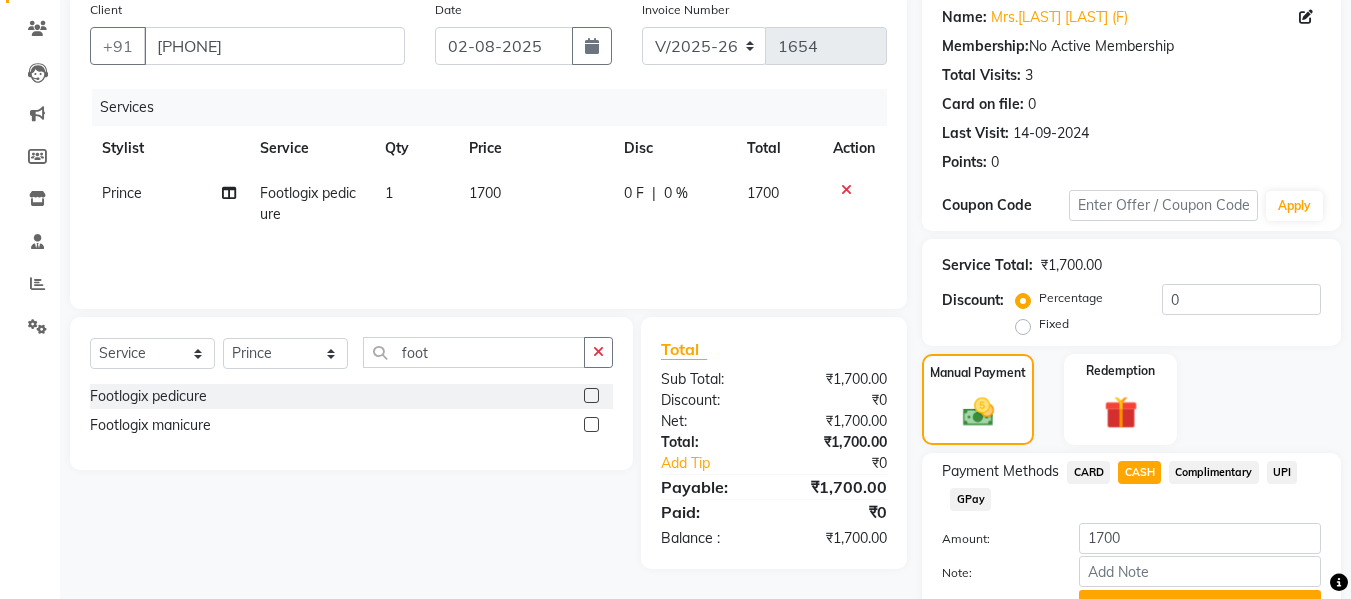 scroll, scrollTop: 260, scrollLeft: 0, axis: vertical 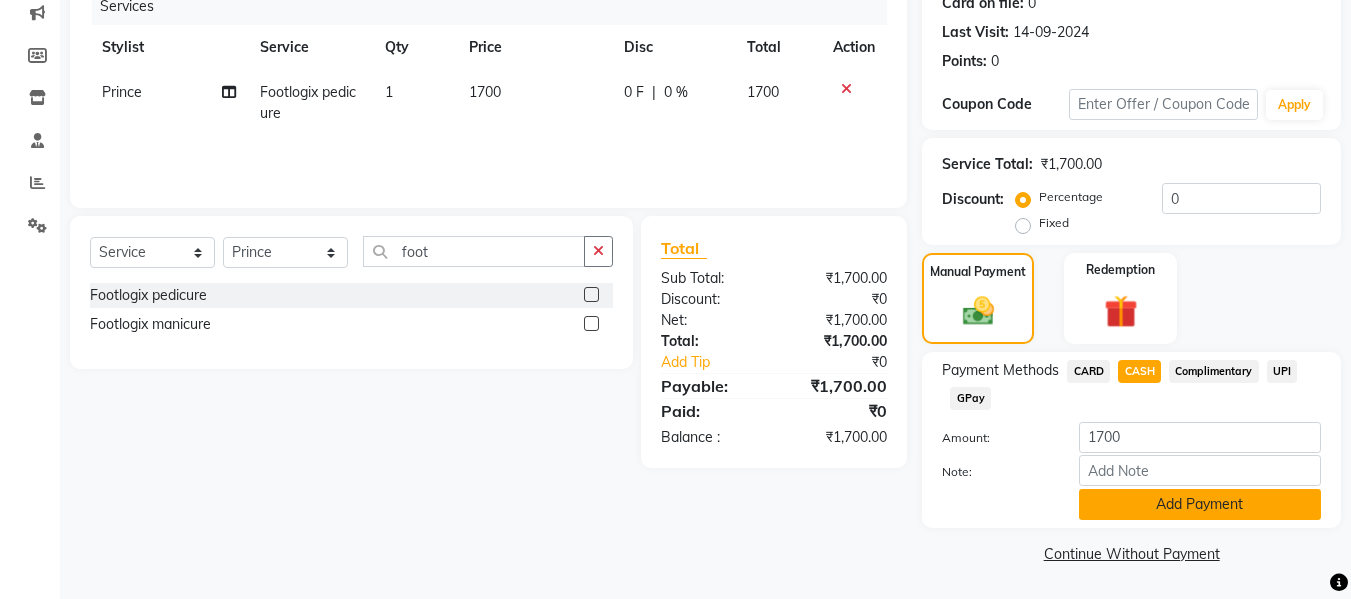 click on "Add Payment" 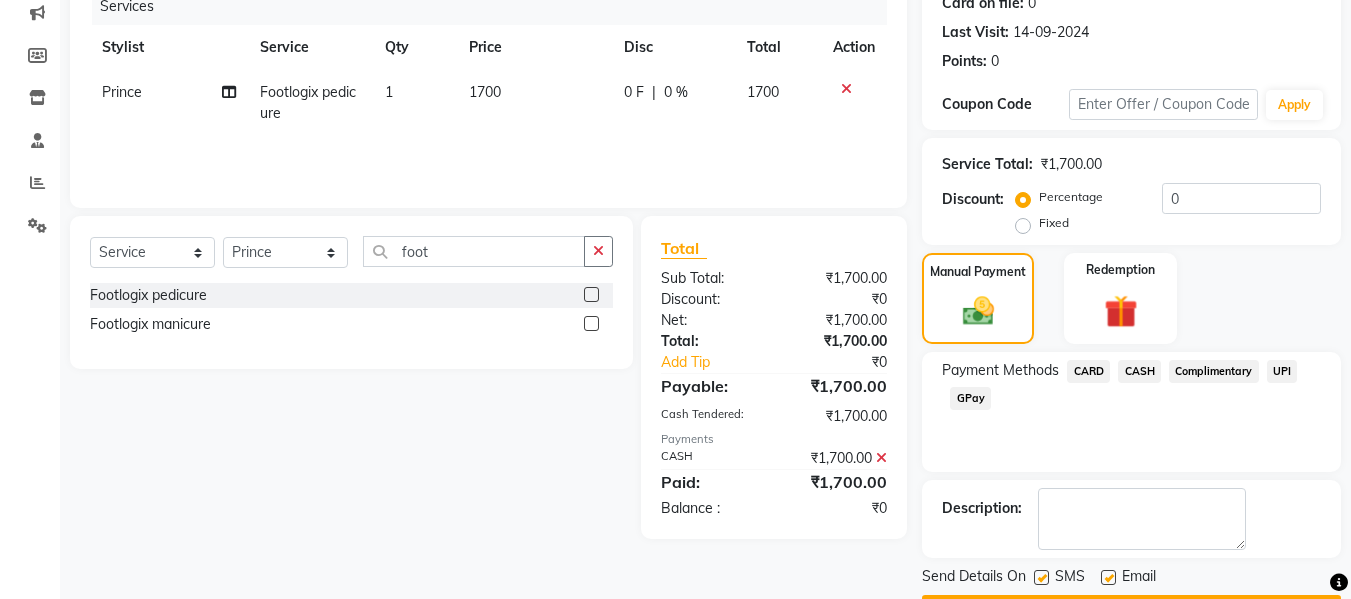 scroll, scrollTop: 317, scrollLeft: 0, axis: vertical 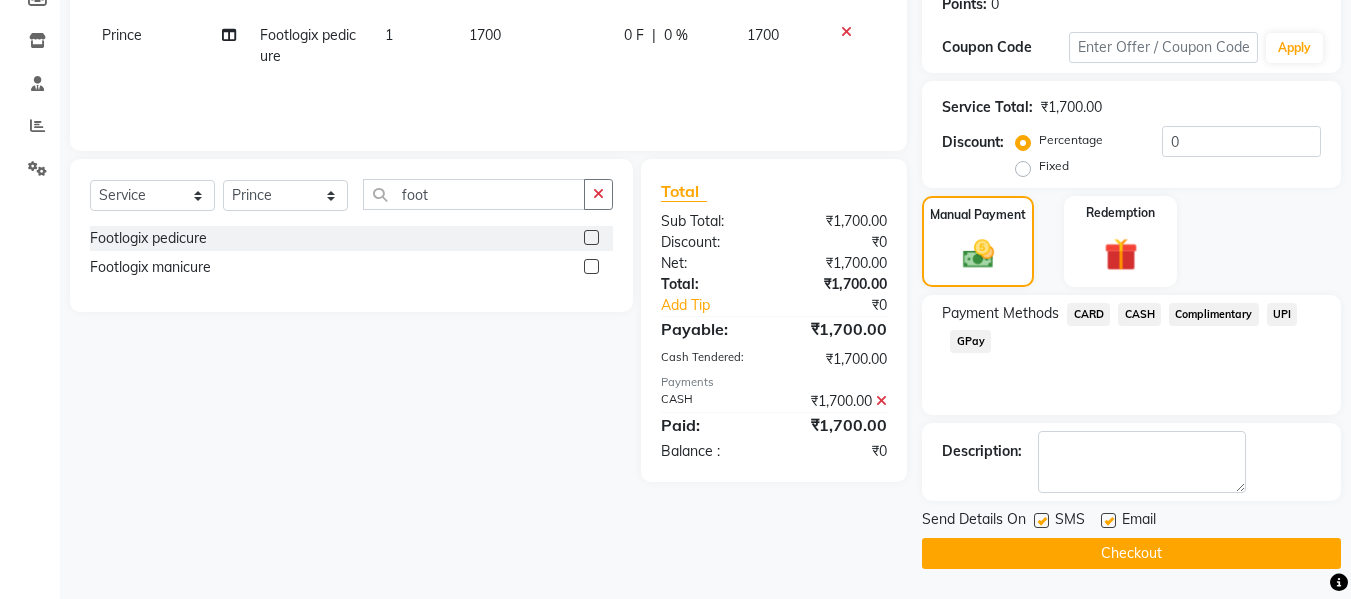 click on "Checkout" 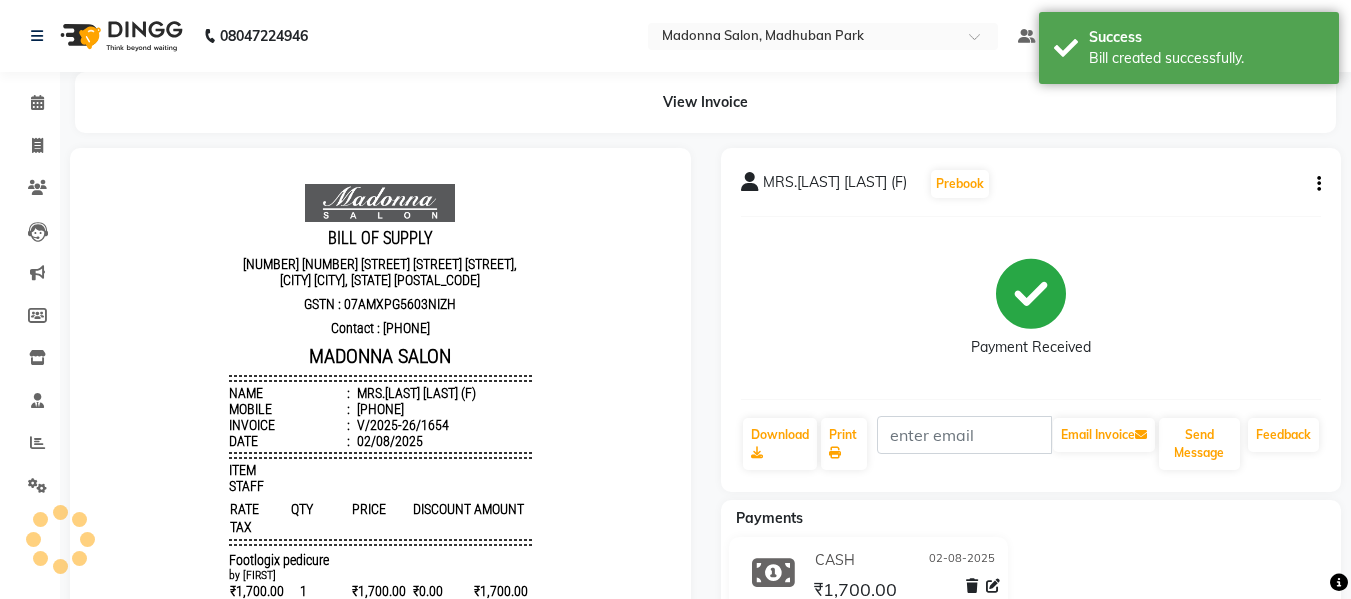 scroll, scrollTop: 0, scrollLeft: 0, axis: both 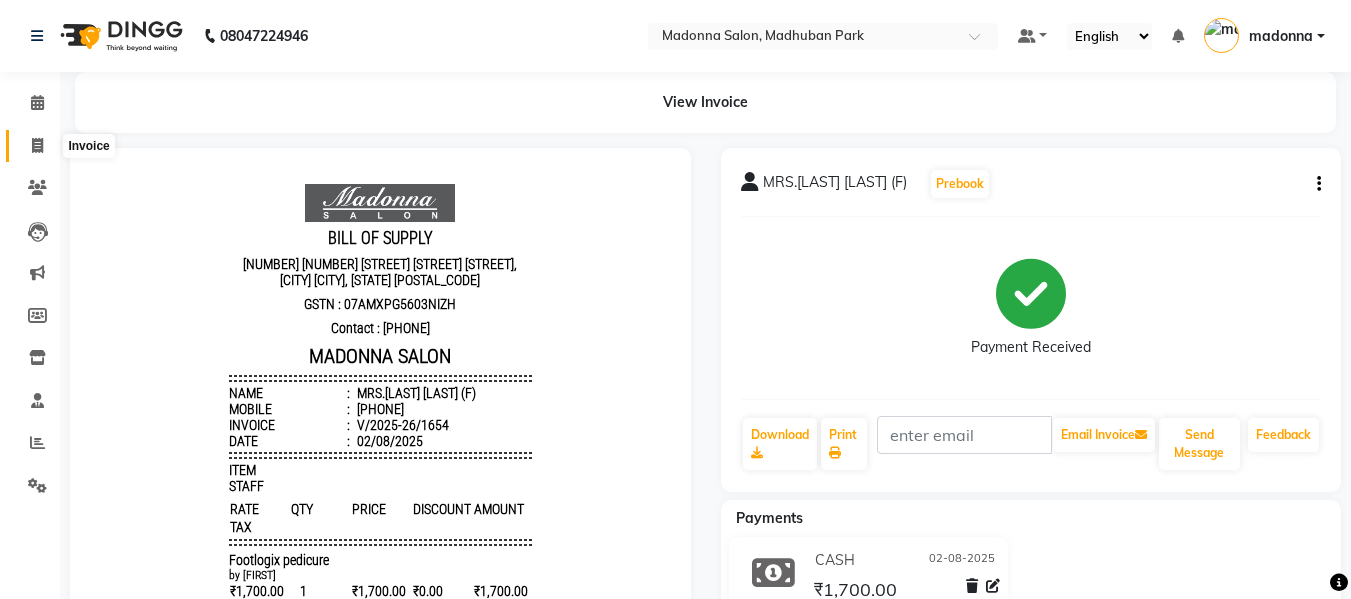 click 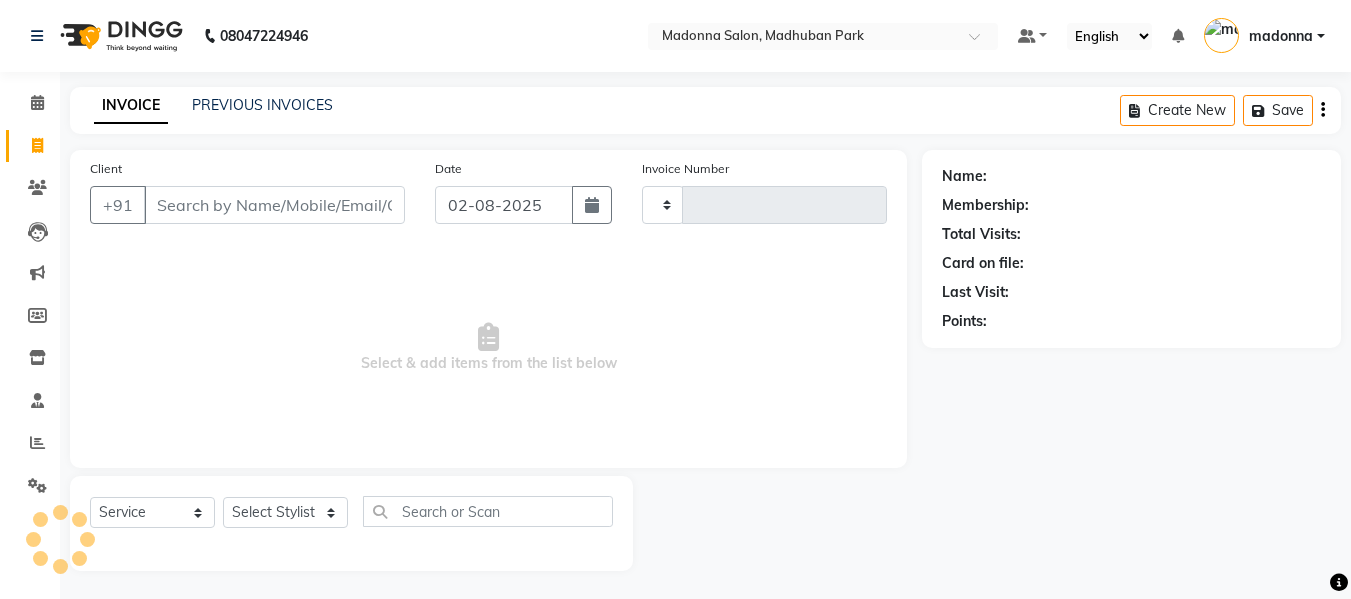 scroll, scrollTop: 2, scrollLeft: 0, axis: vertical 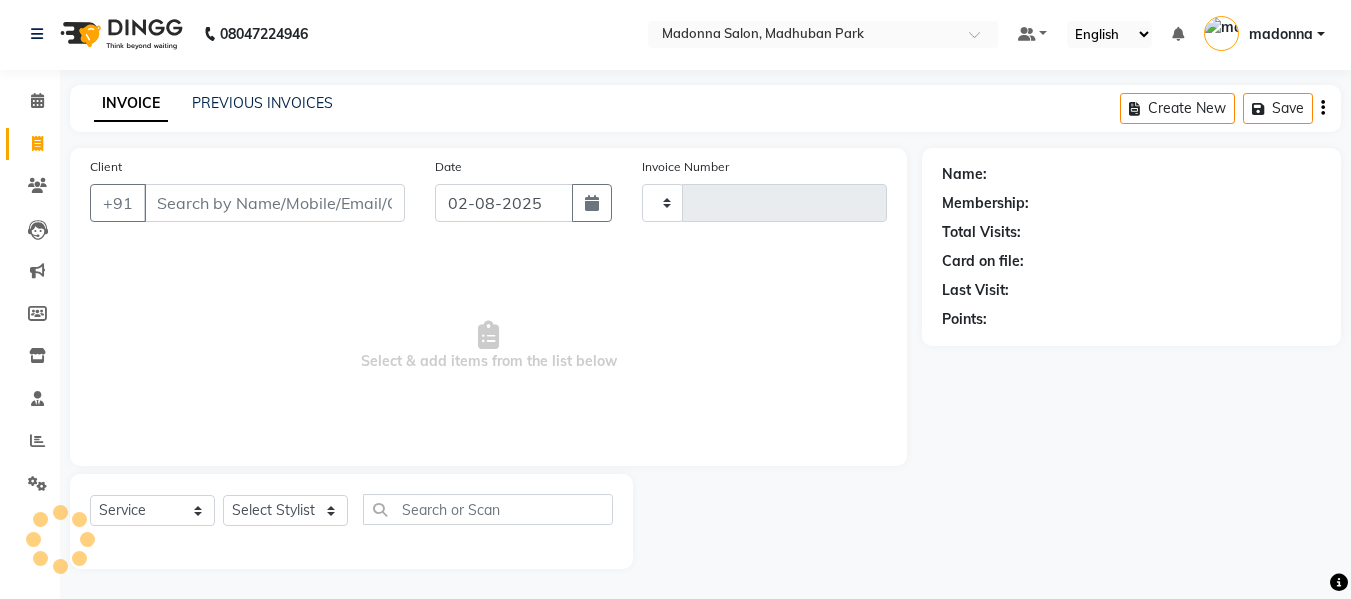 type on "1655" 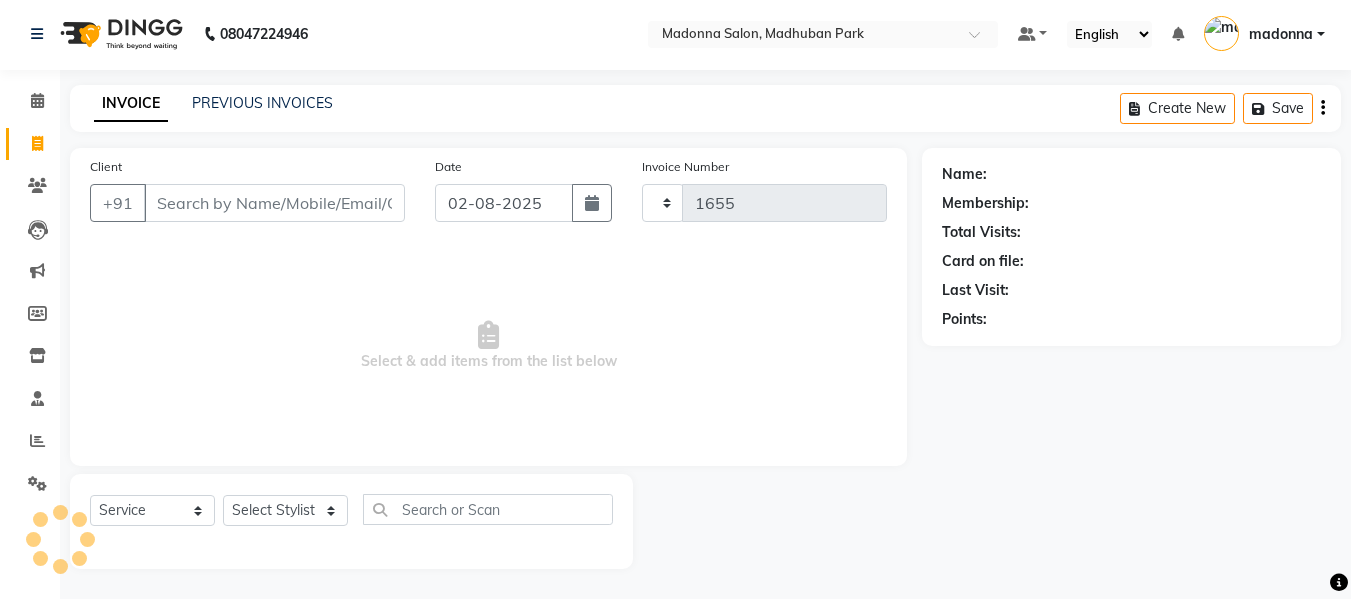 select on "6469" 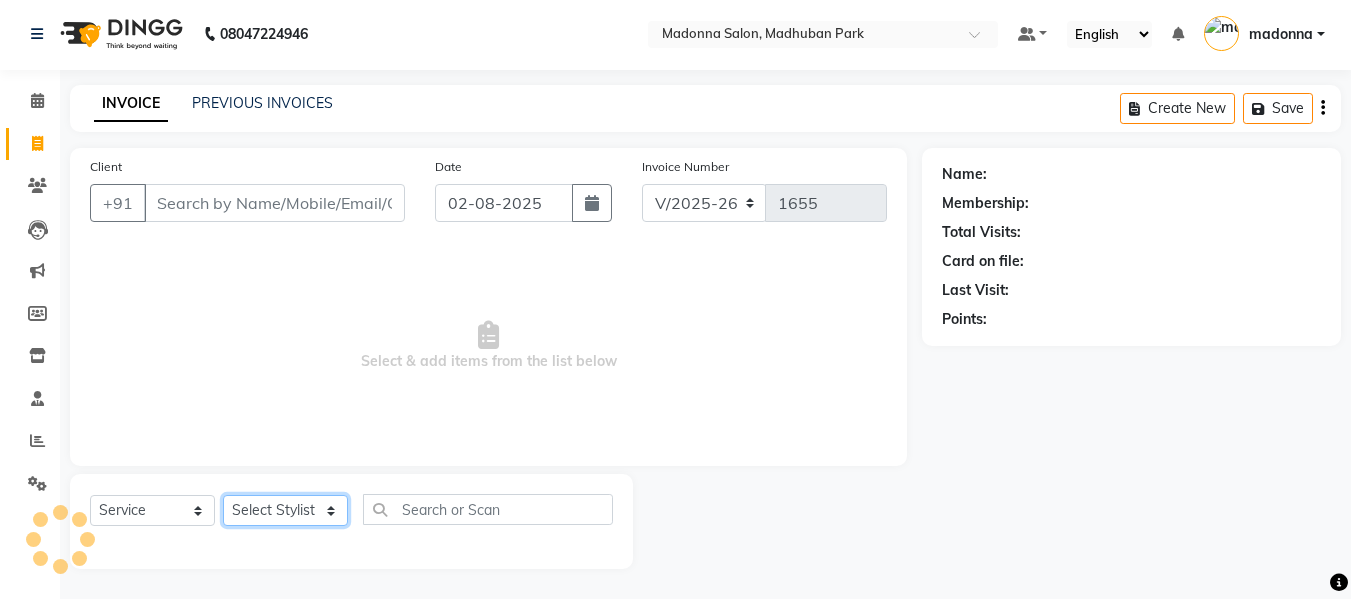 click on "Select Stylist" 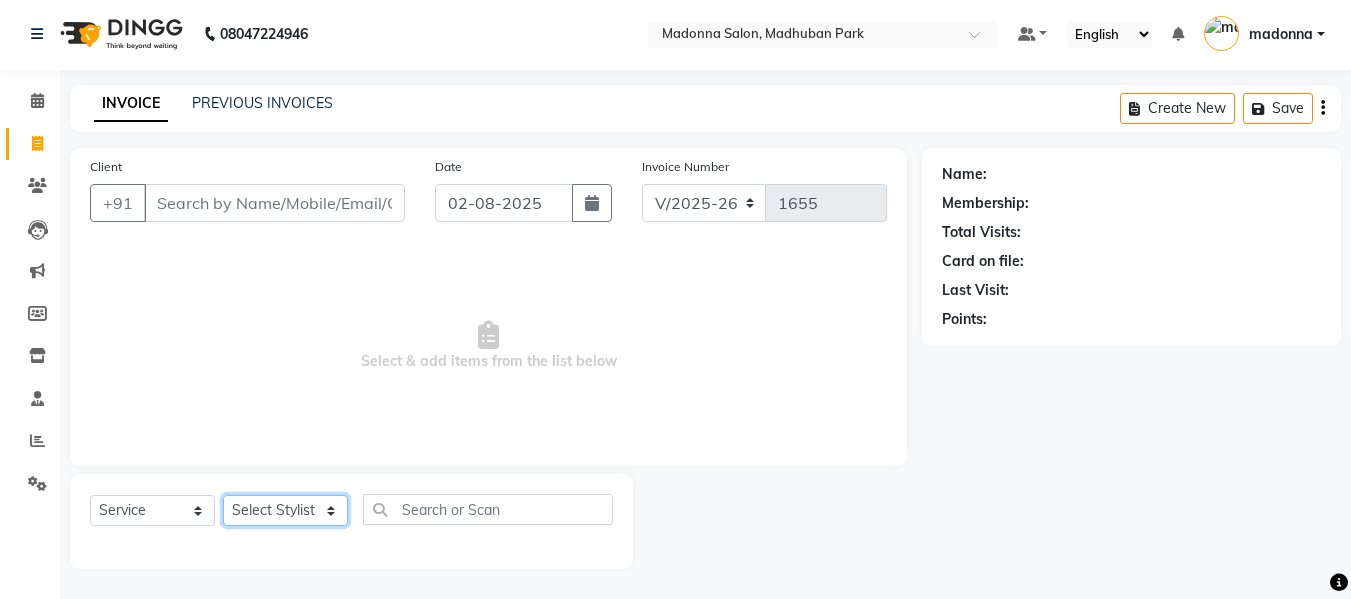 click on "Select Stylist" 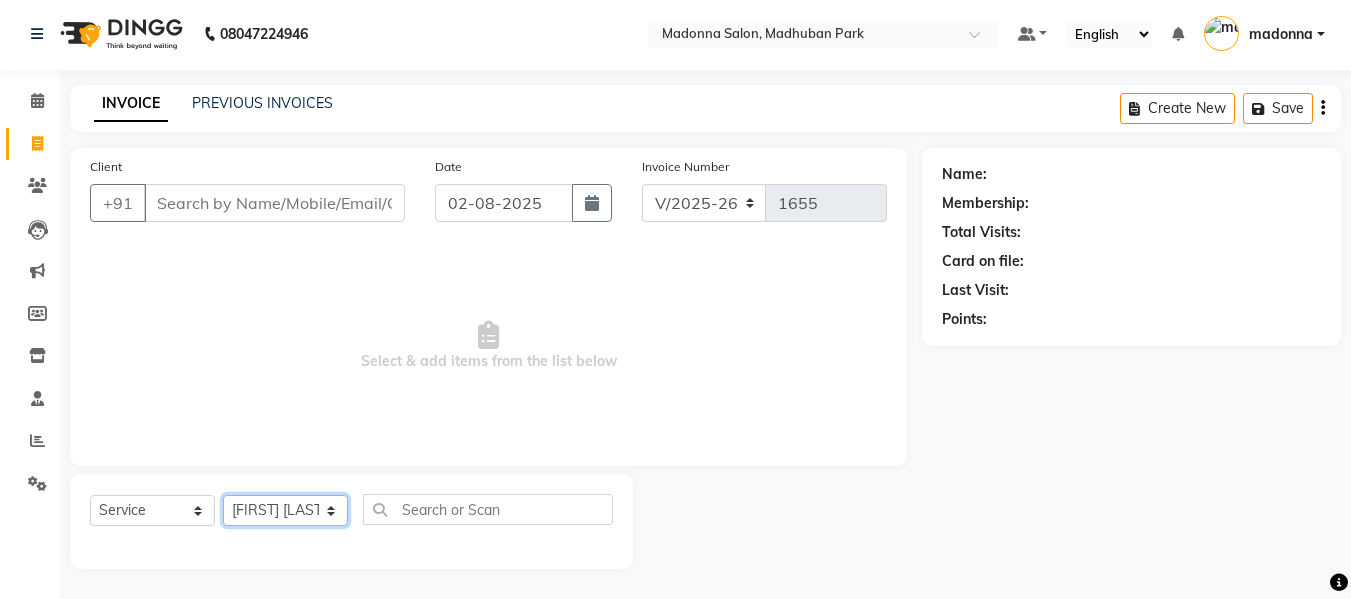 click on "Select Stylist [LAST] [LAST] [LAST] [LAST] [LAST] [LAST] [LAST] [LAST] [LAST] [LAST] [LAST] [LAST] [LAST]" 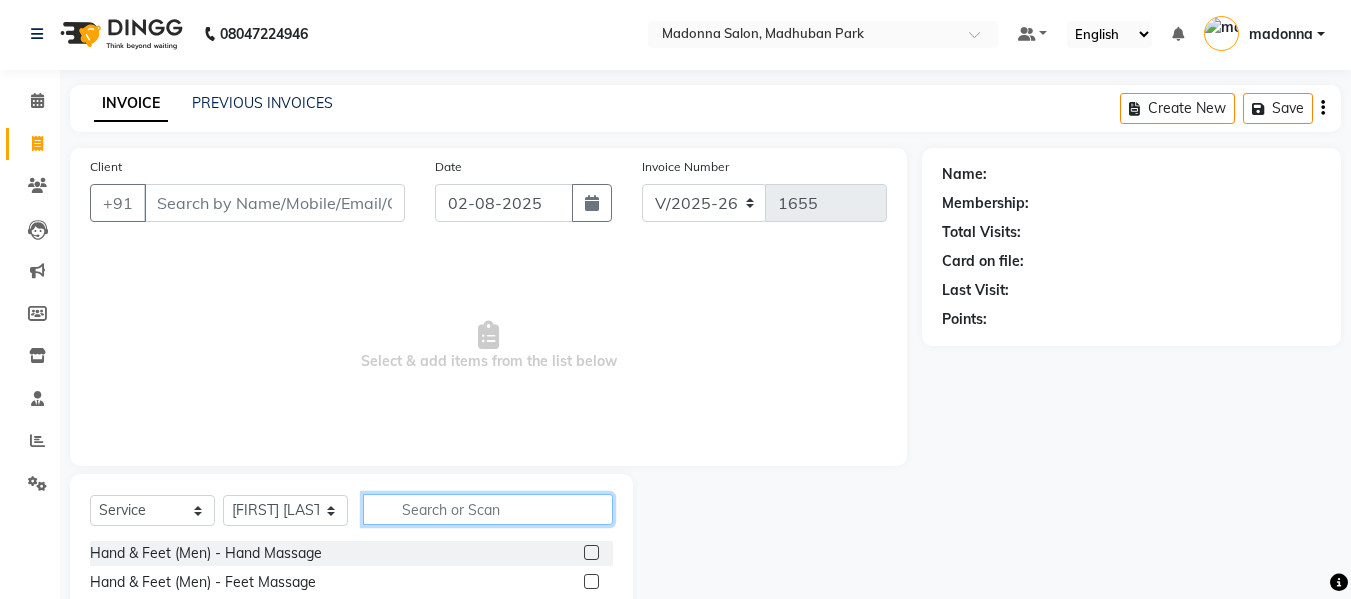 click 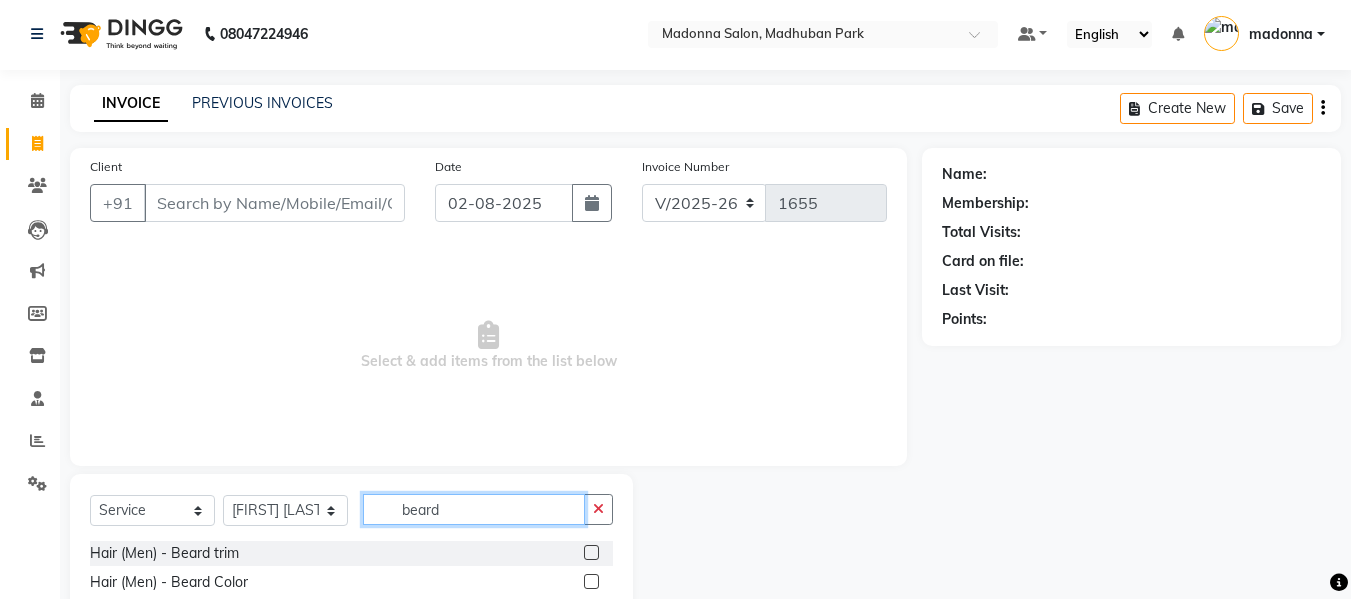 scroll, scrollTop: 60, scrollLeft: 0, axis: vertical 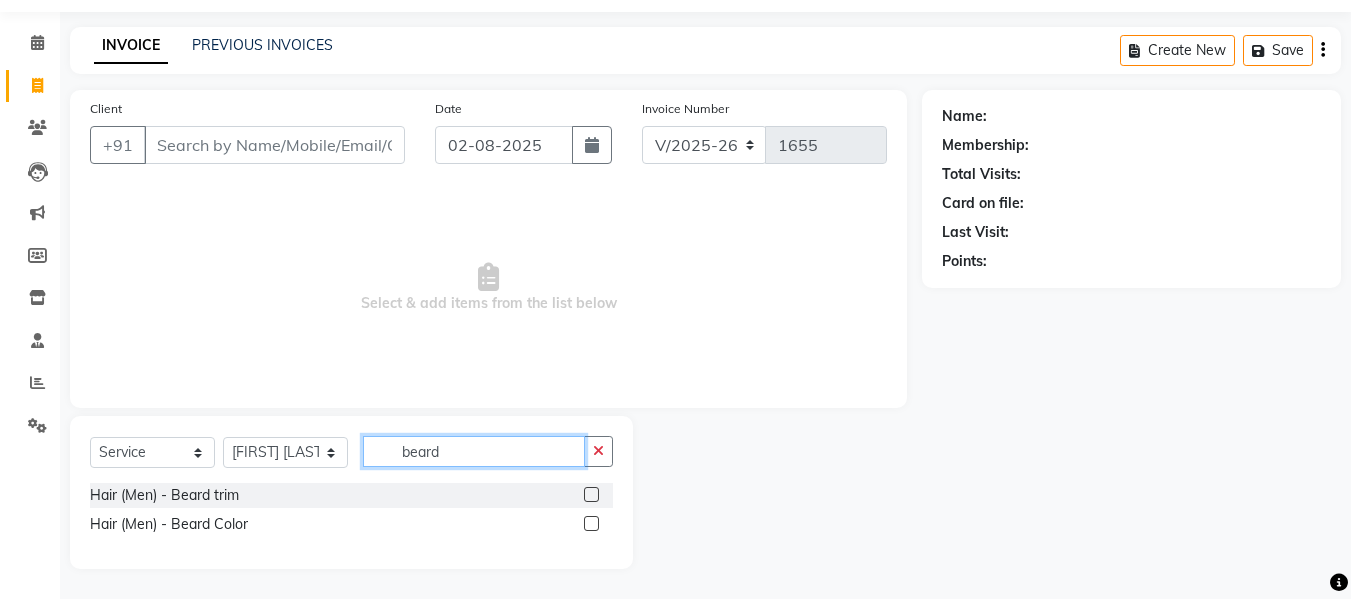 type on "beard" 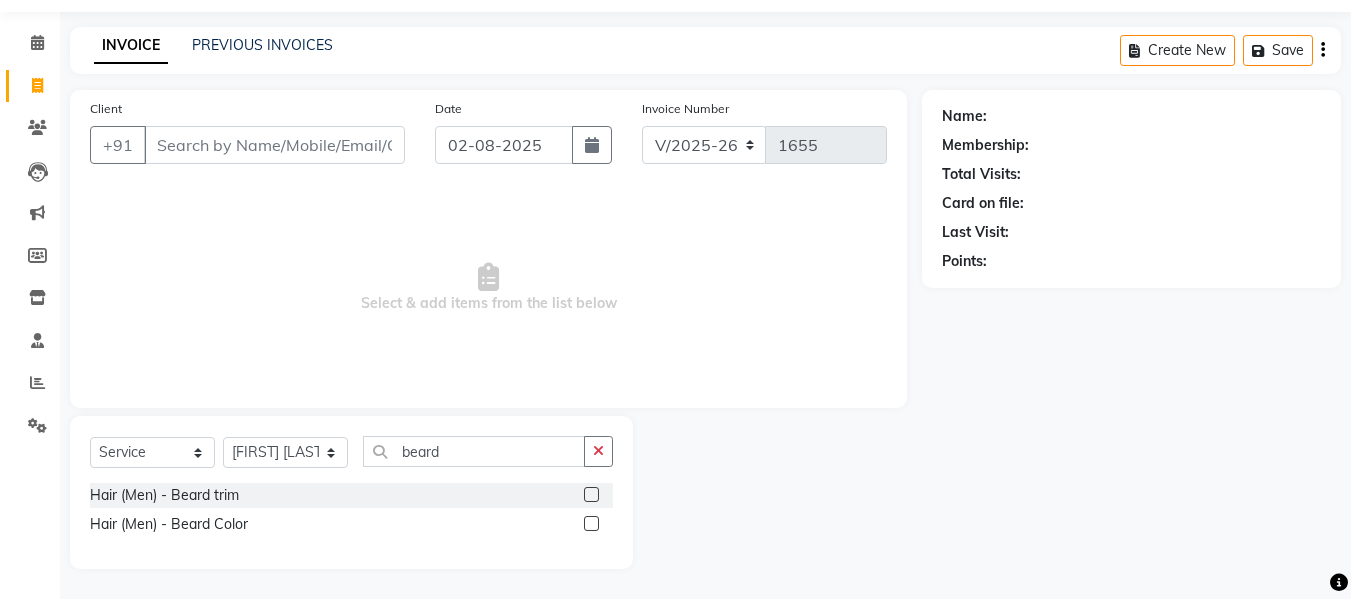 click 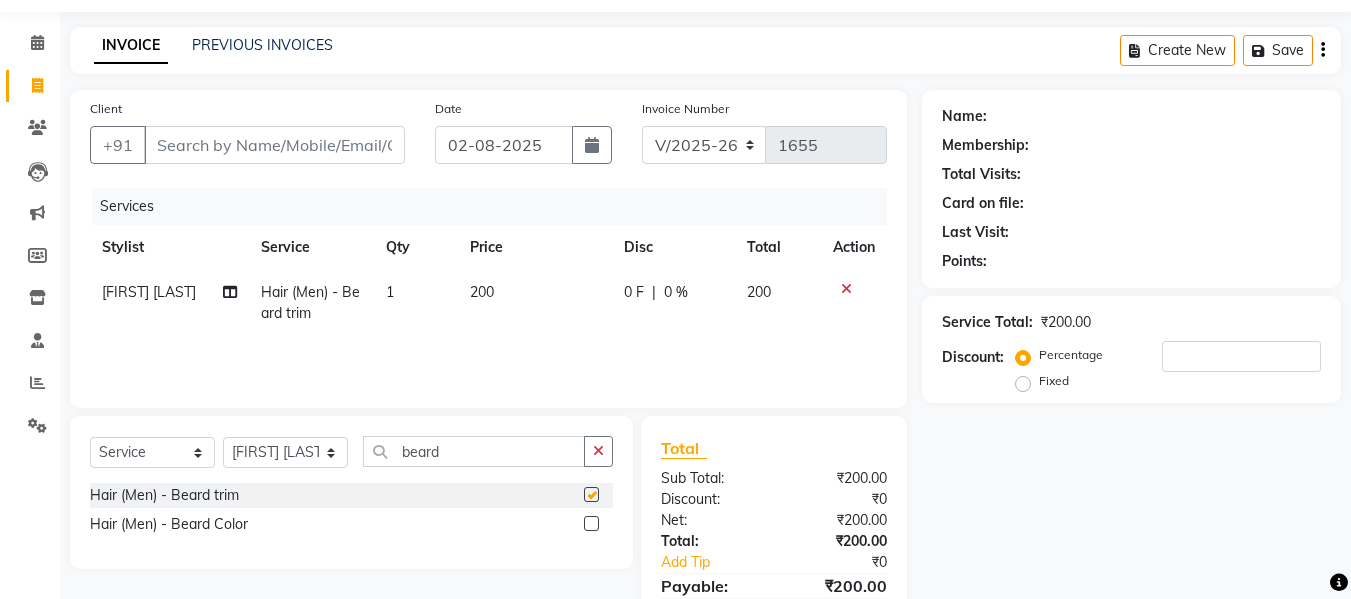 checkbox on "false" 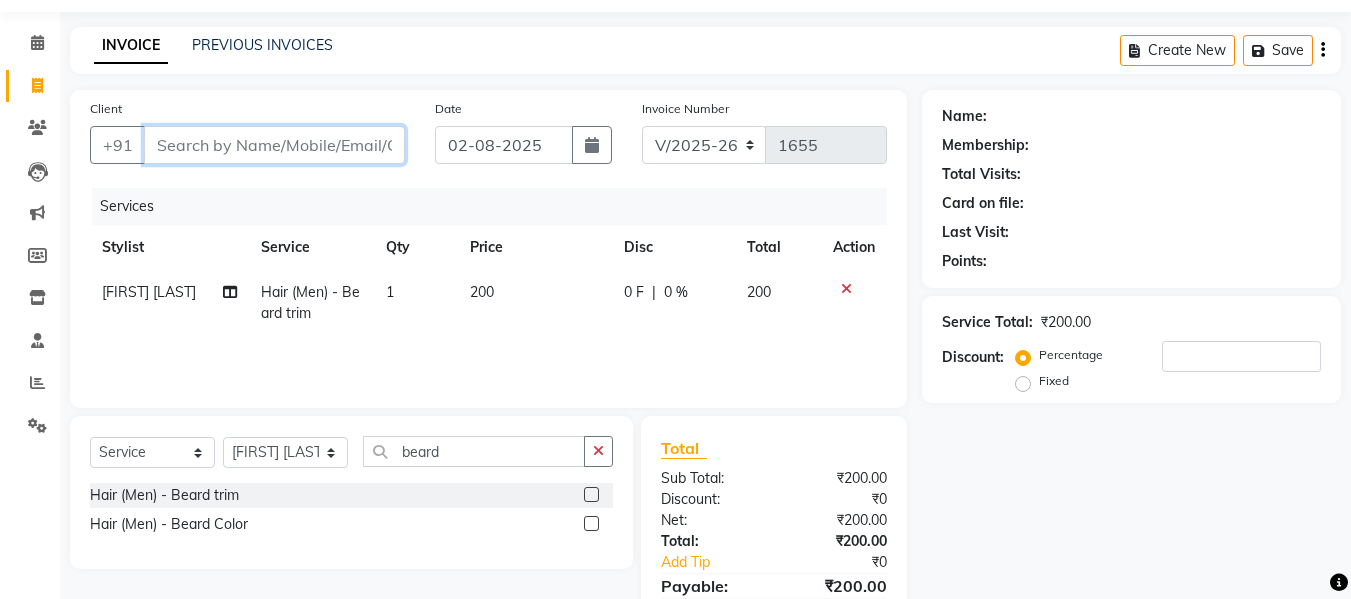 click on "Client" at bounding box center (274, 145) 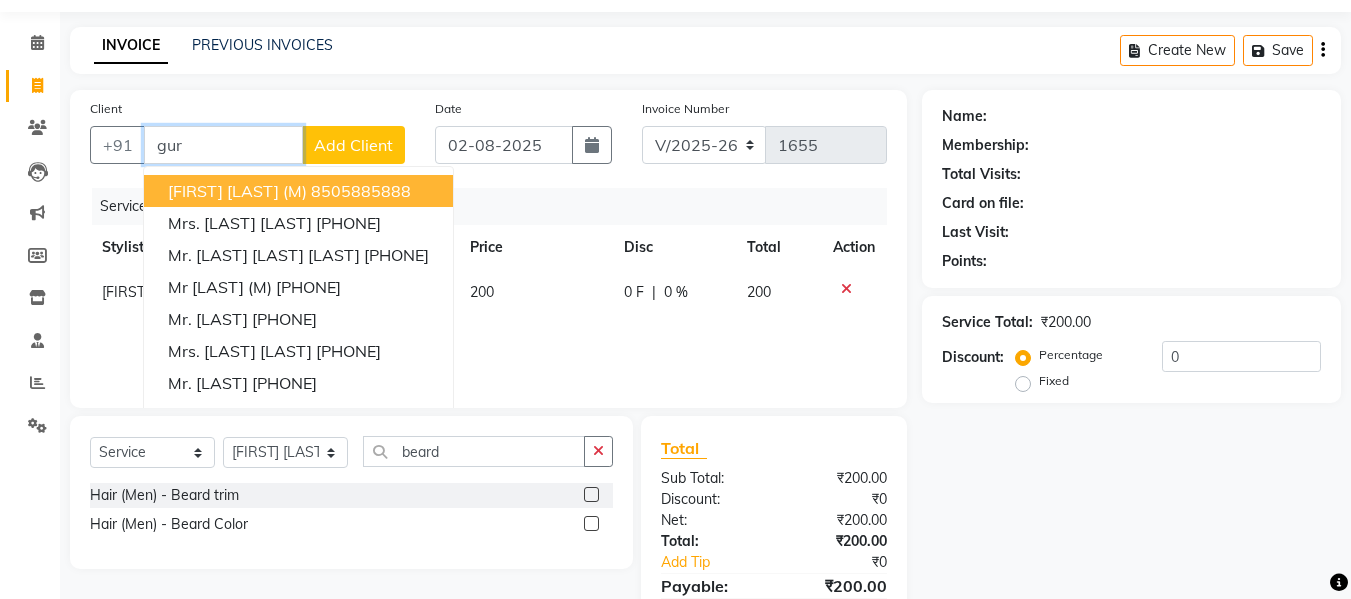 click on "[FIRST] [LAST] (M)" at bounding box center [237, 191] 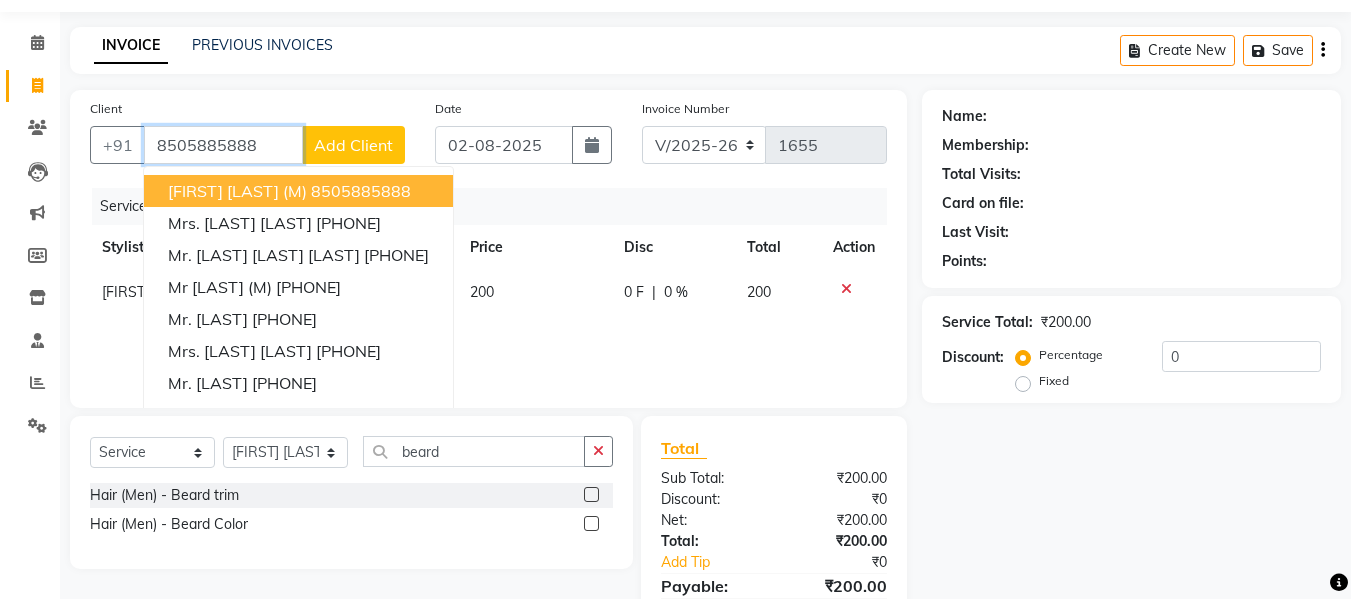 type on "8505885888" 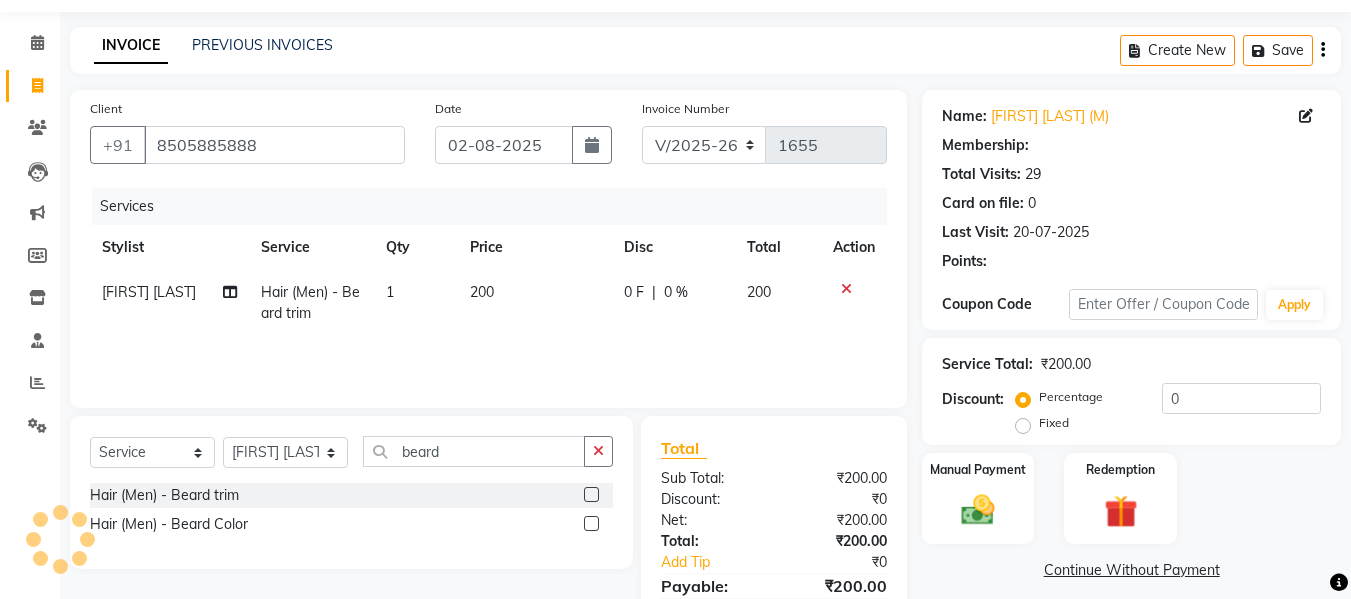 select on "1: Object" 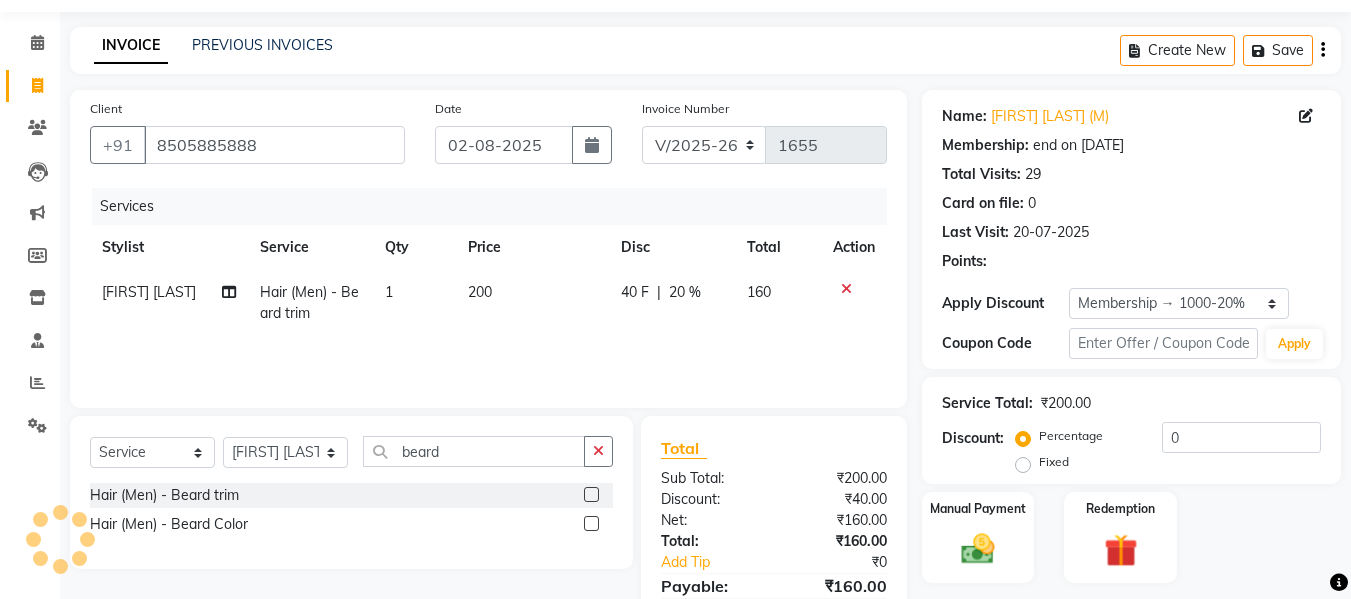 type on "20" 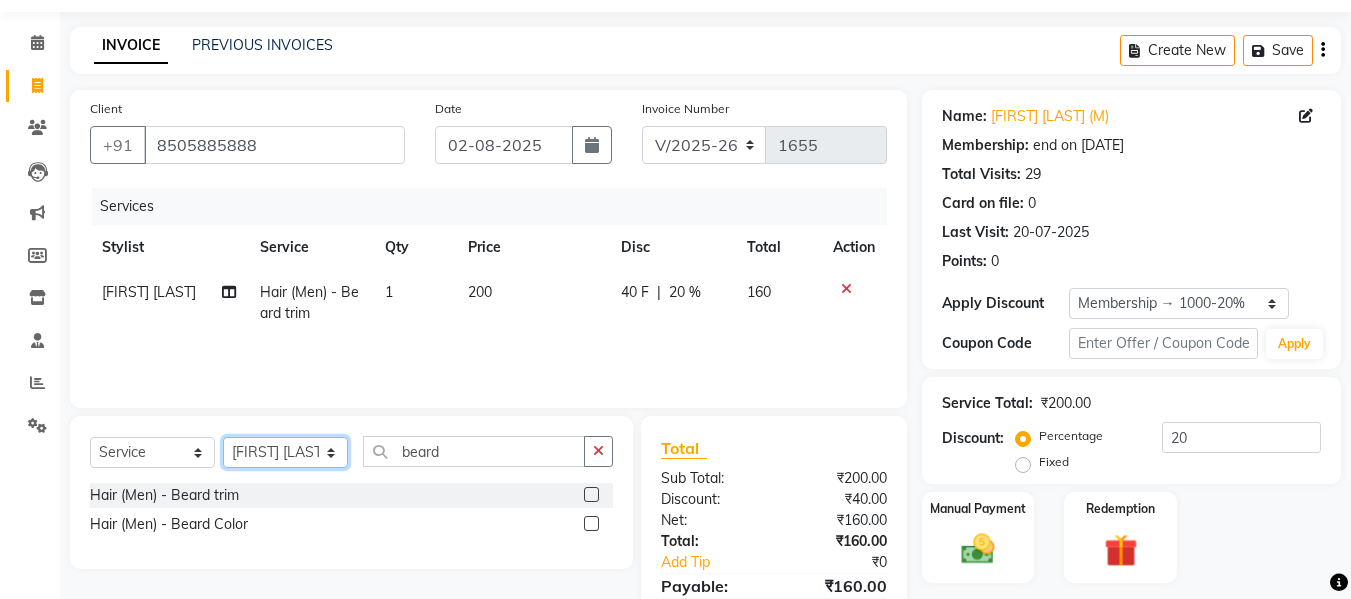 click on "Select Stylist [LAST] [LAST] [LAST] [LAST] [LAST] [LAST] [LAST] [LAST] [LAST] [LAST] [LAST] [LAST] [LAST]" 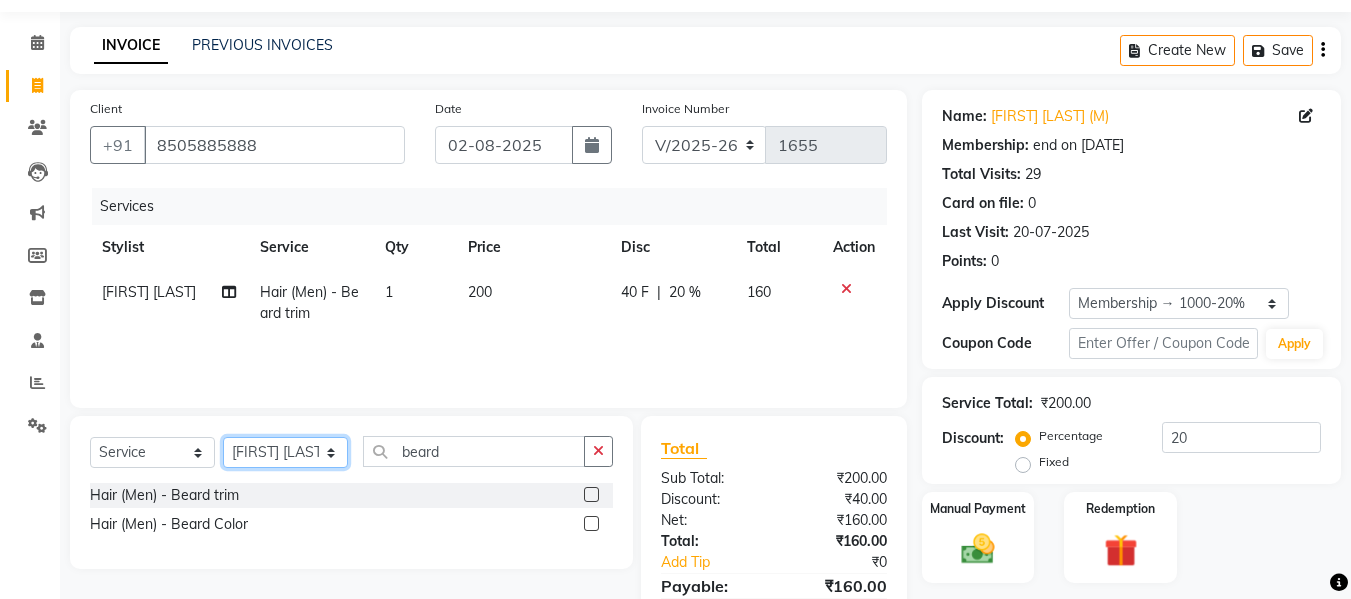 select on "49739" 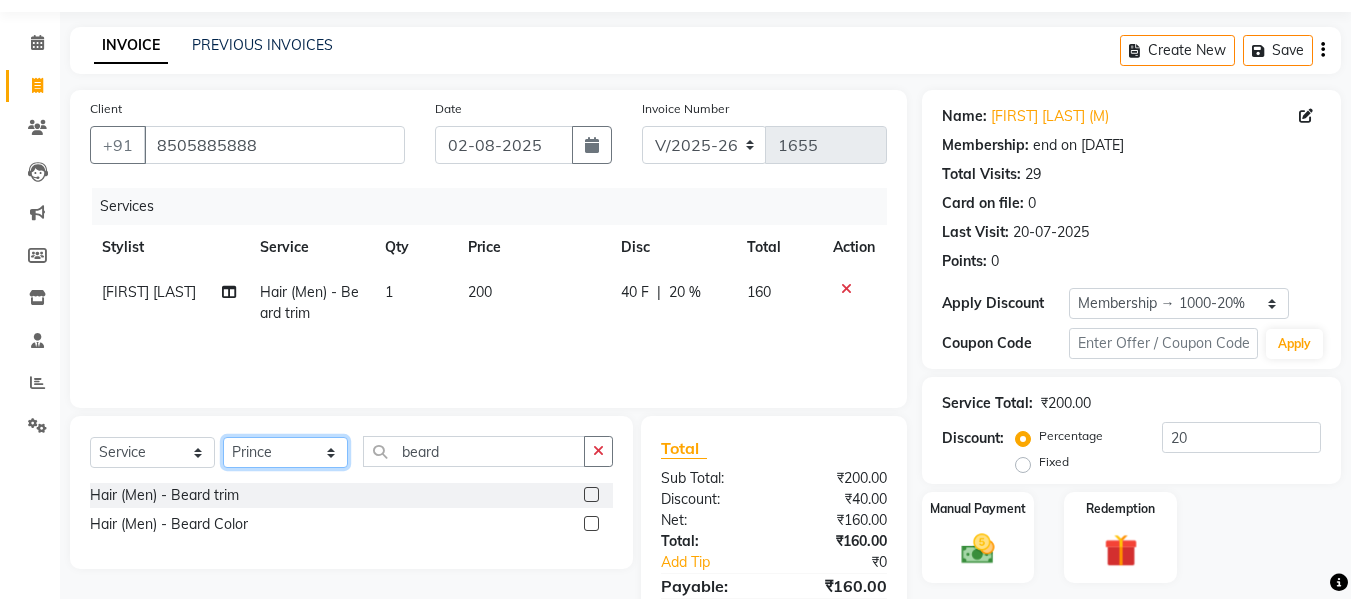 click on "Select Stylist [LAST] [LAST] [LAST] [LAST] [LAST] [LAST] [LAST] [LAST] [LAST] [LAST] [LAST] [LAST] [LAST]" 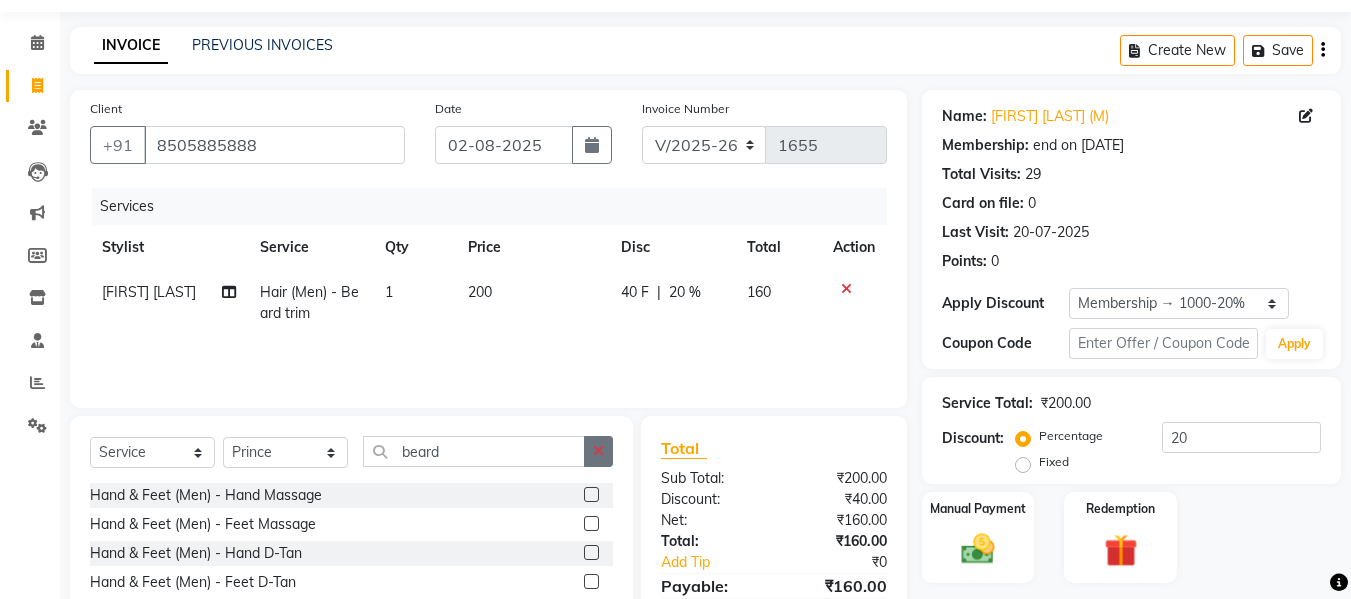 click 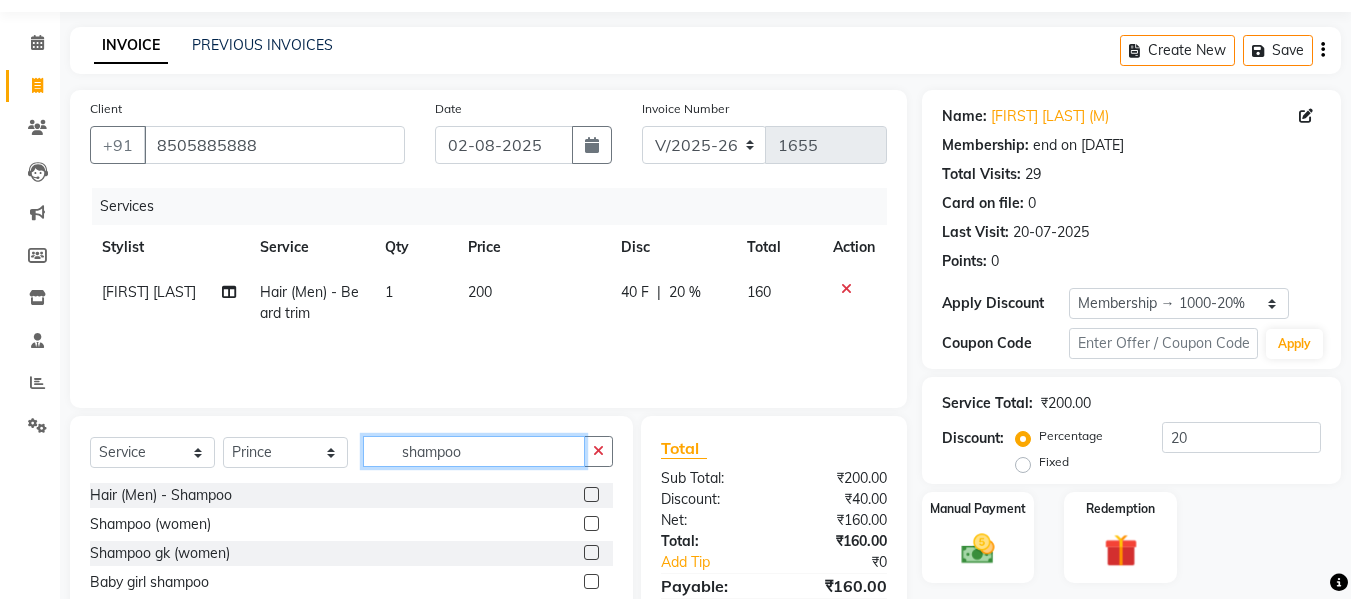 scroll, scrollTop: 159, scrollLeft: 0, axis: vertical 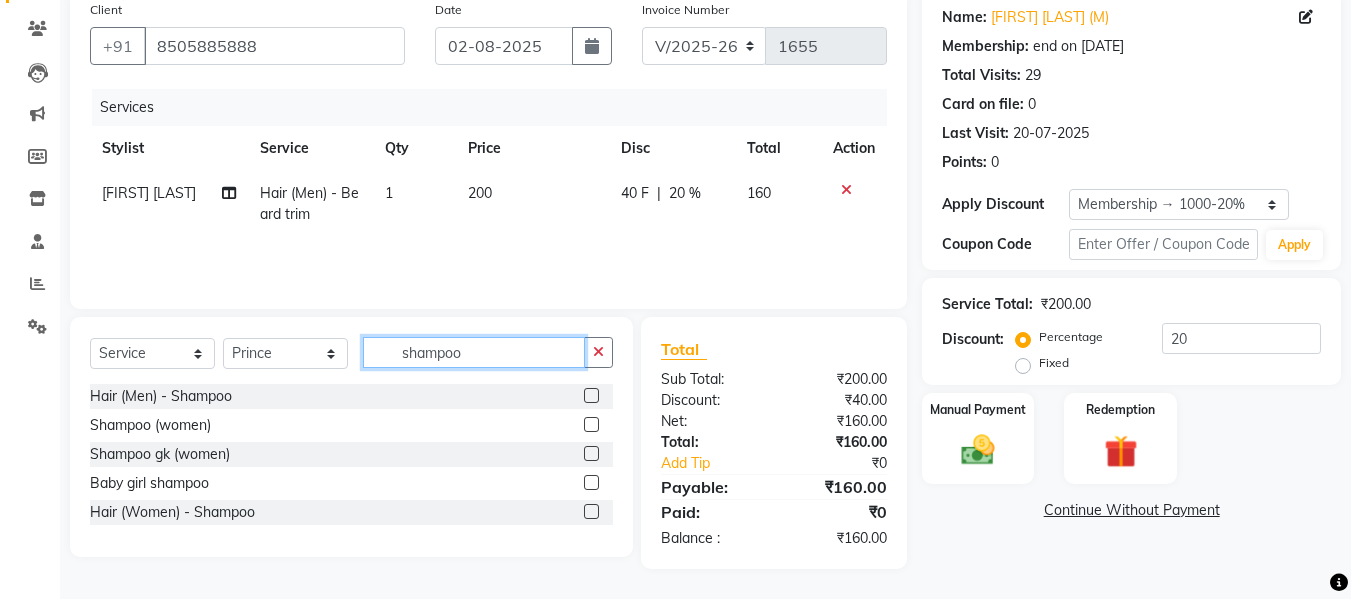 type on "shampoo" 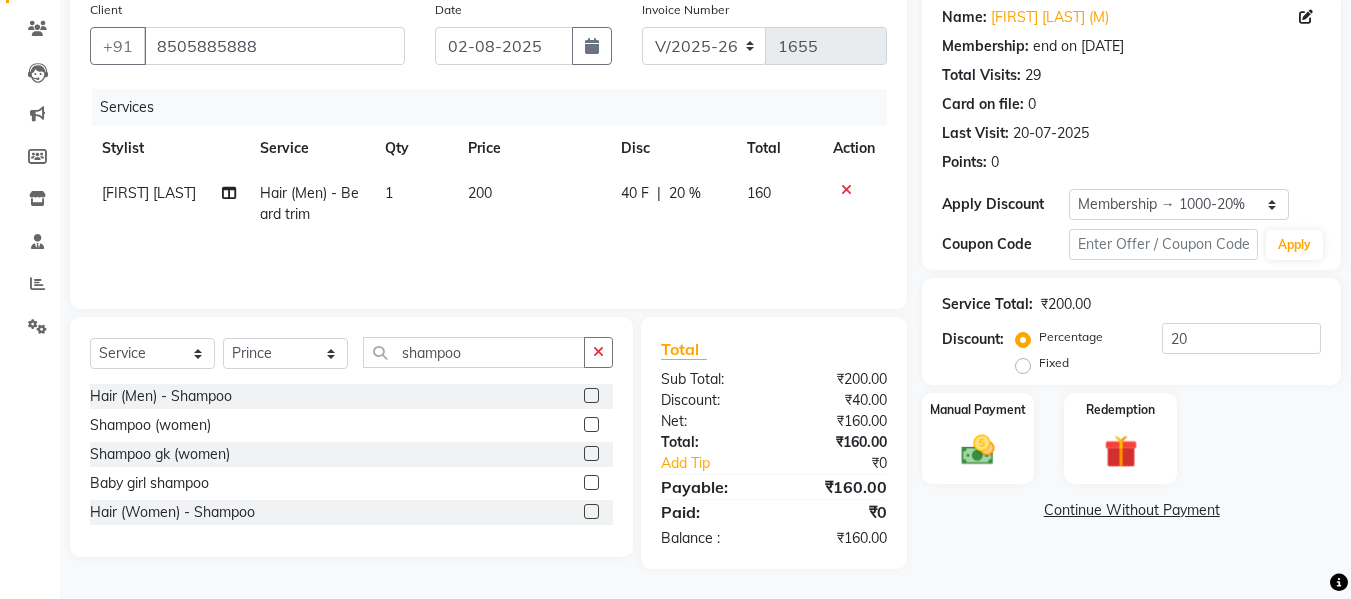 click 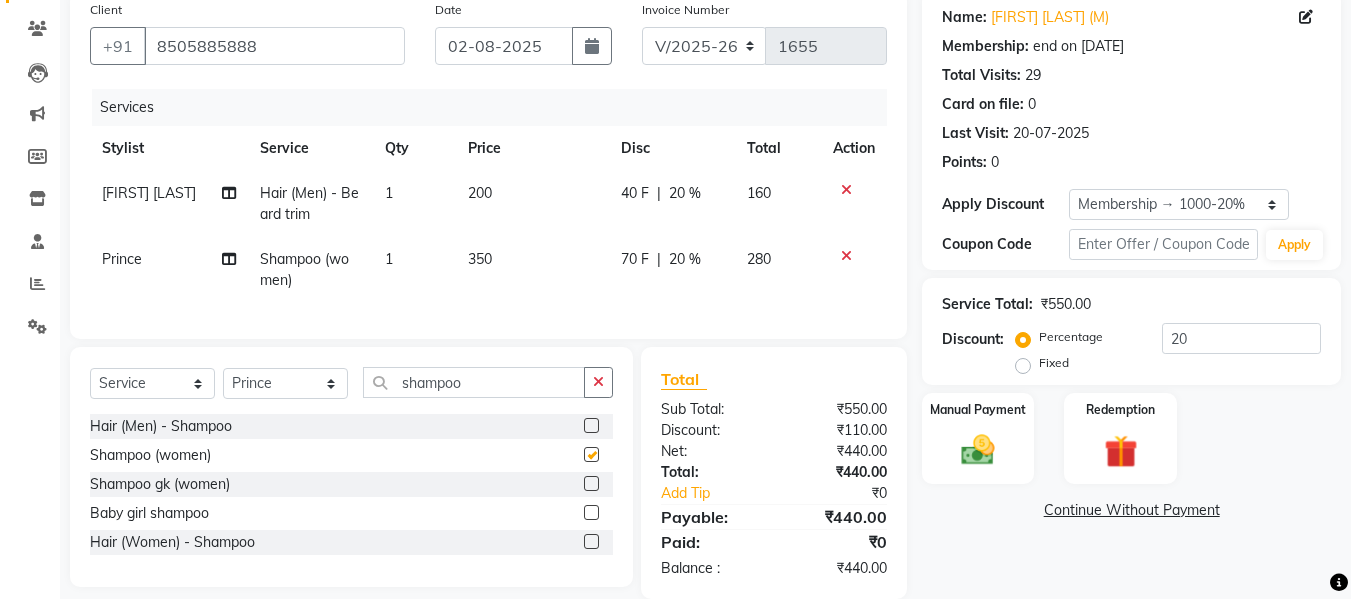 checkbox on "false" 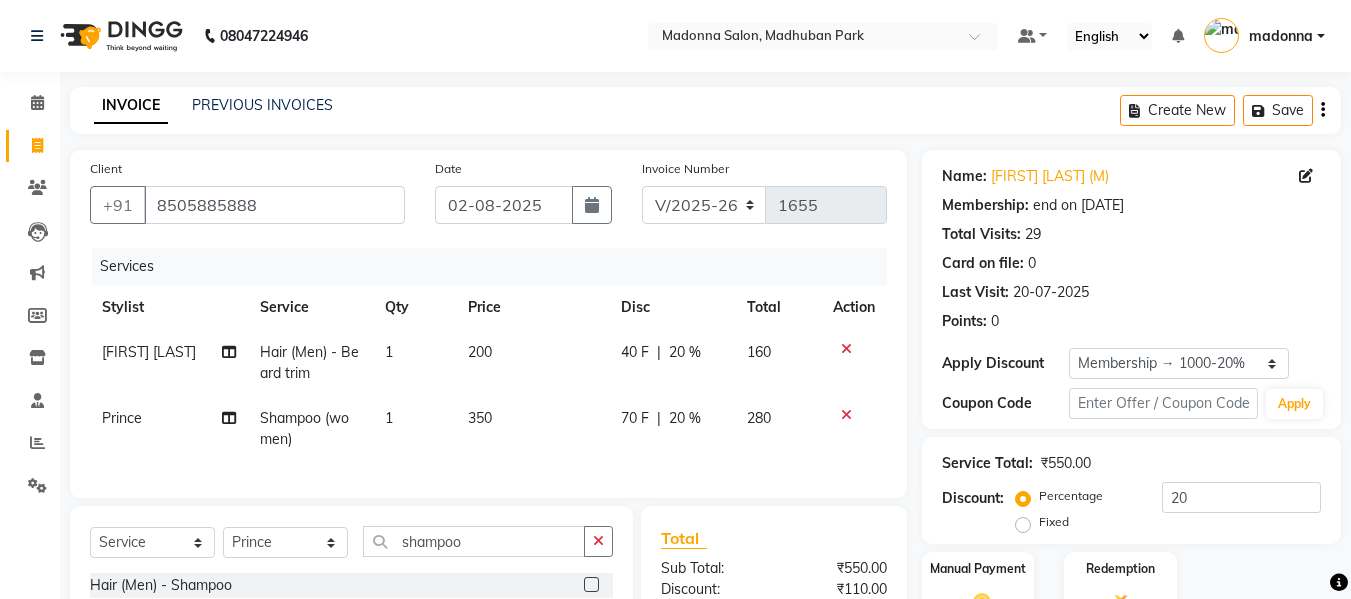 scroll, scrollTop: 204, scrollLeft: 0, axis: vertical 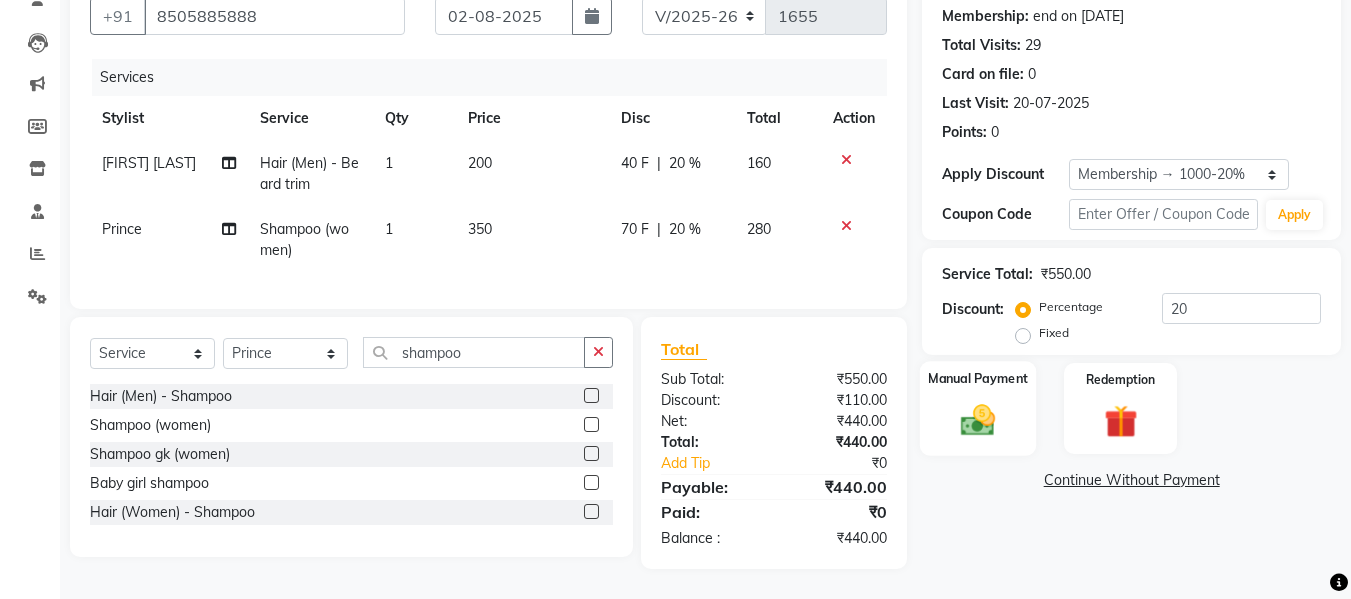 click 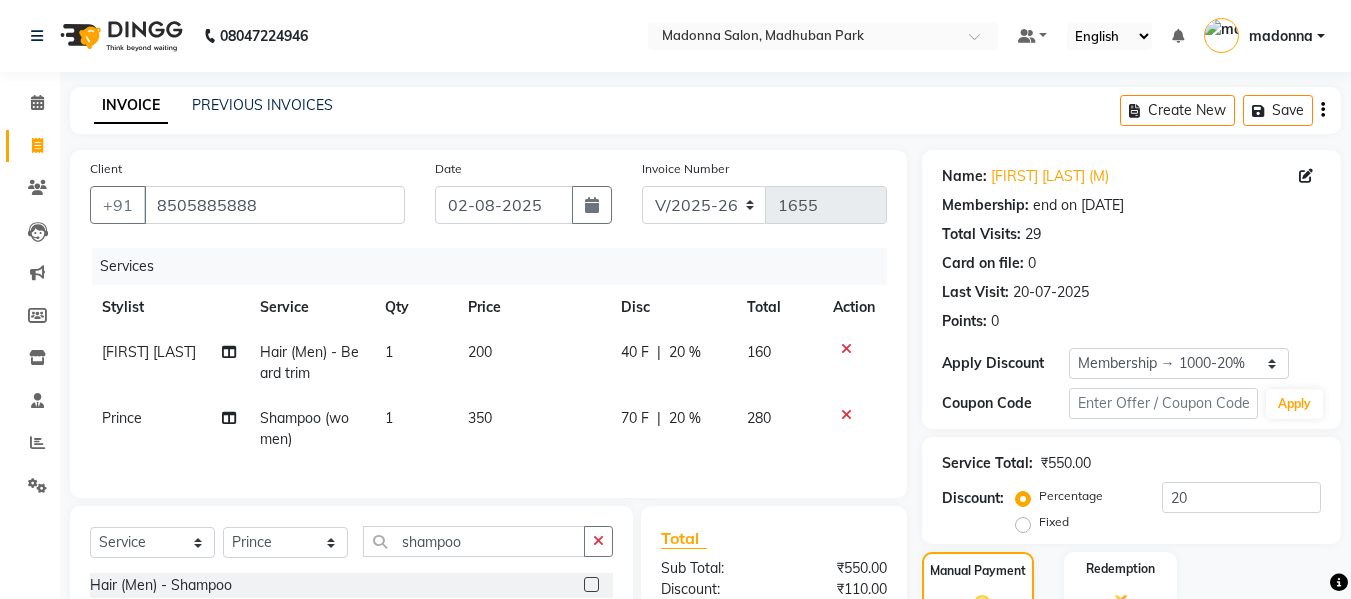 scroll, scrollTop: 243, scrollLeft: 0, axis: vertical 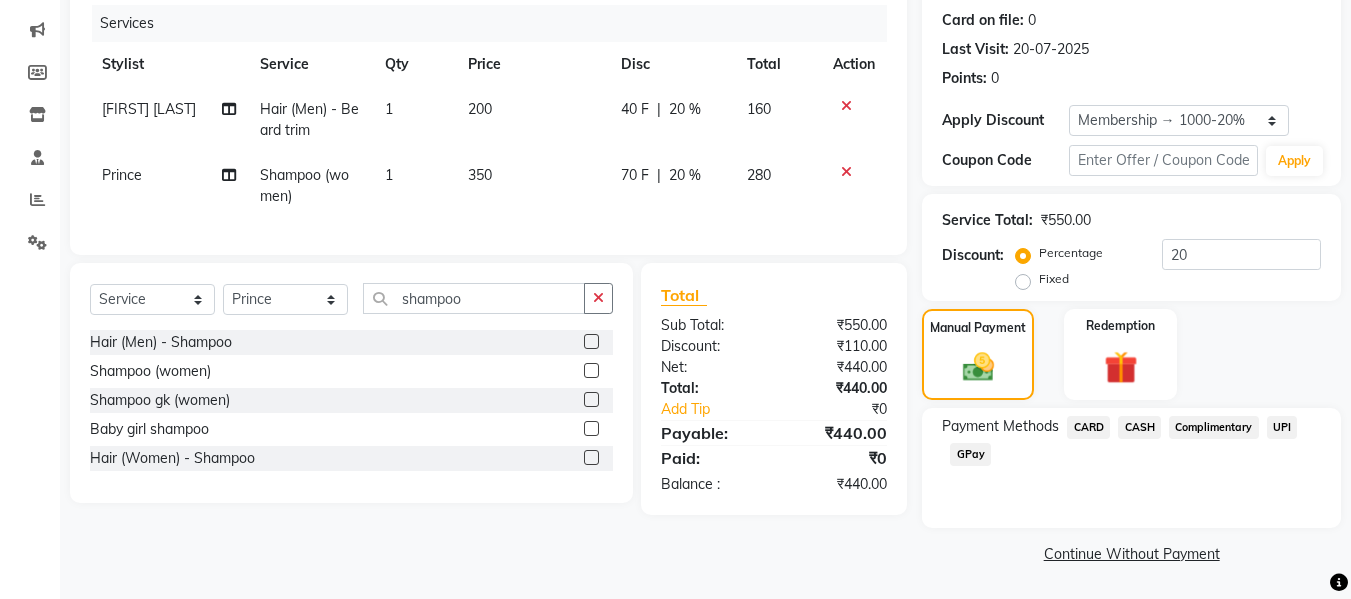 click on "CASH" 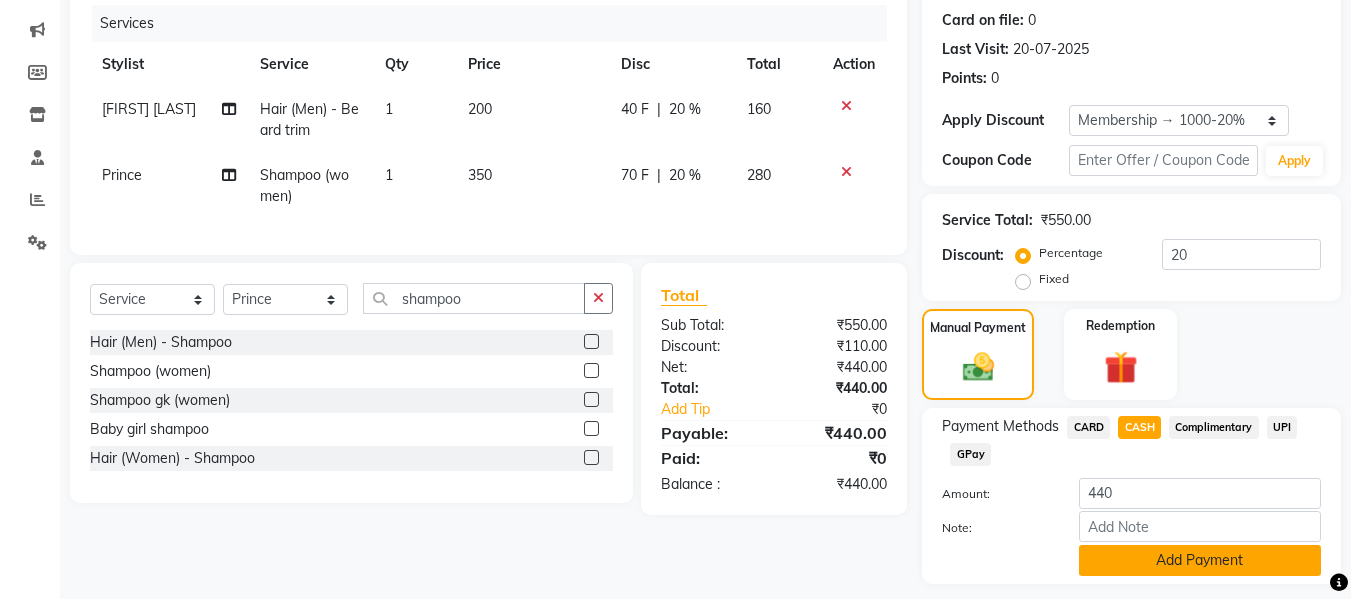 click on "Add Payment" 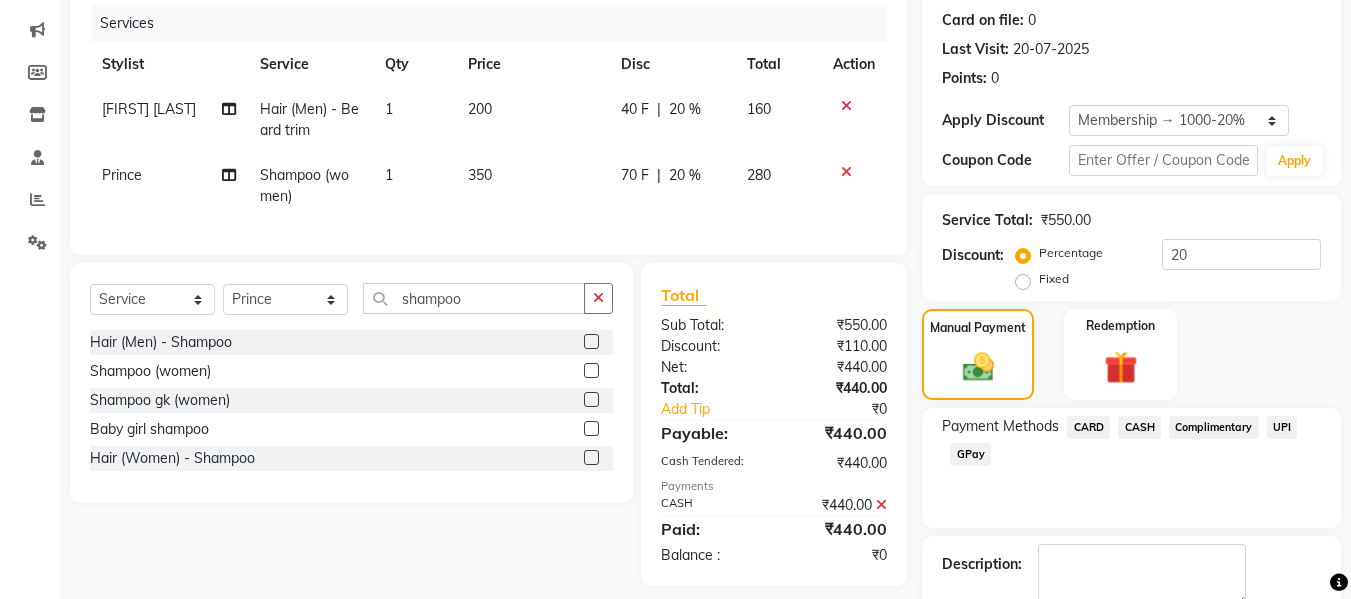 scroll, scrollTop: 356, scrollLeft: 0, axis: vertical 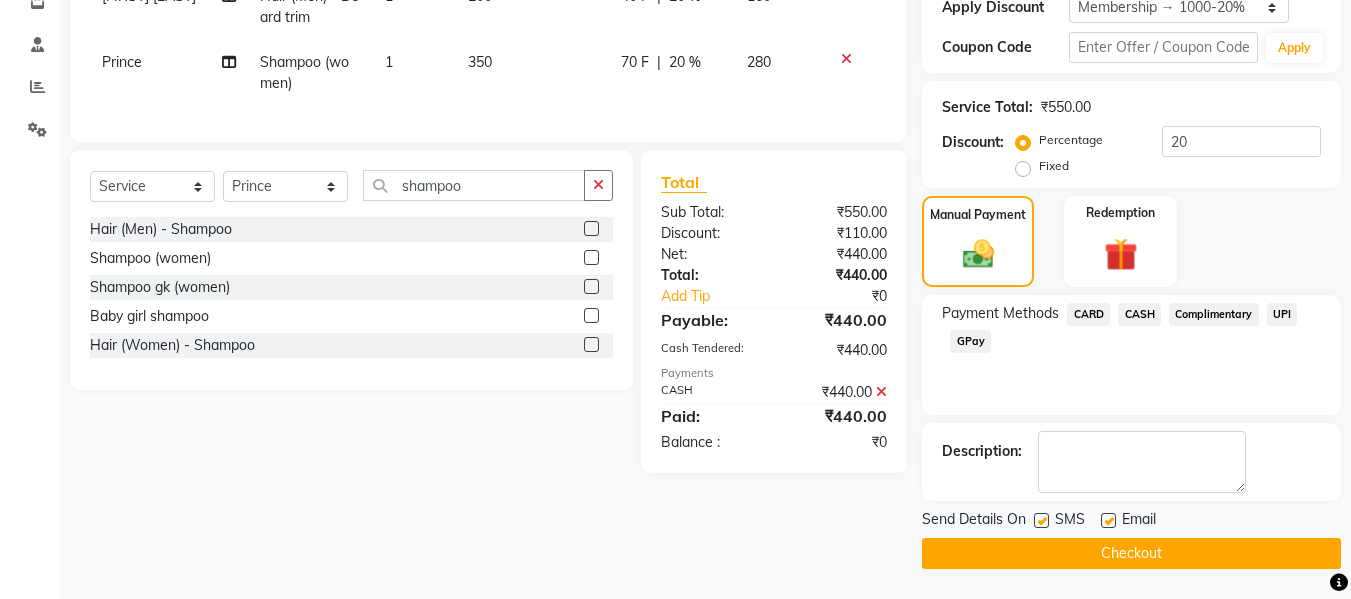click on "Checkout" 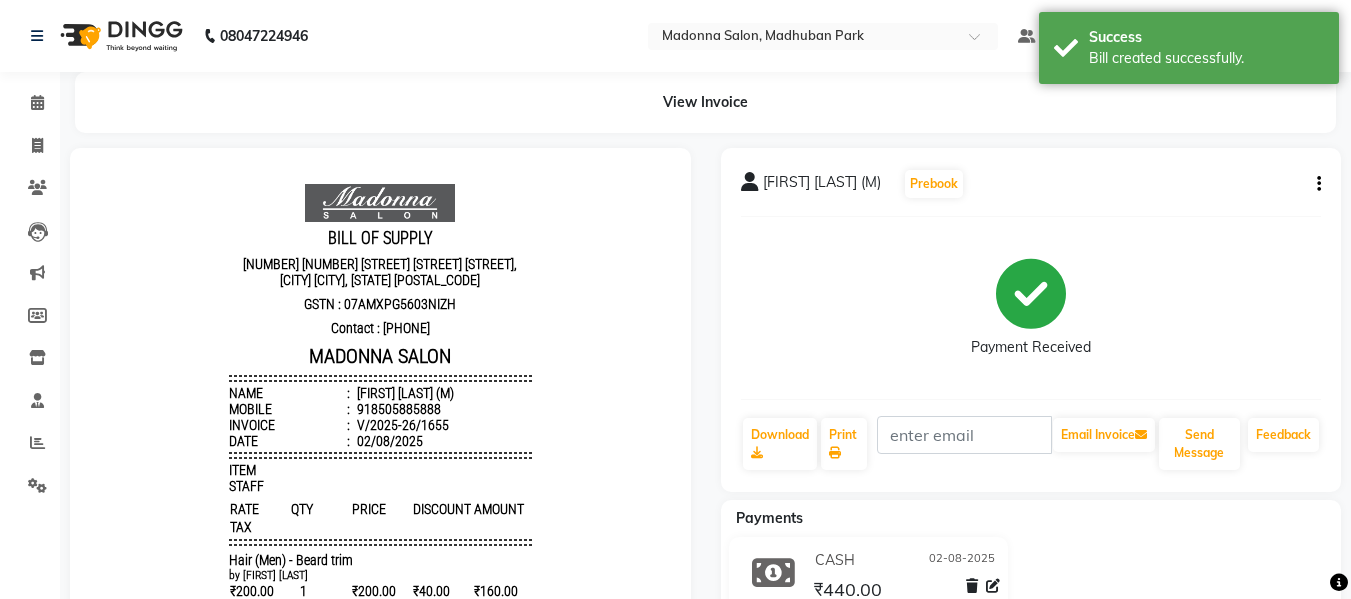 scroll, scrollTop: 0, scrollLeft: 0, axis: both 